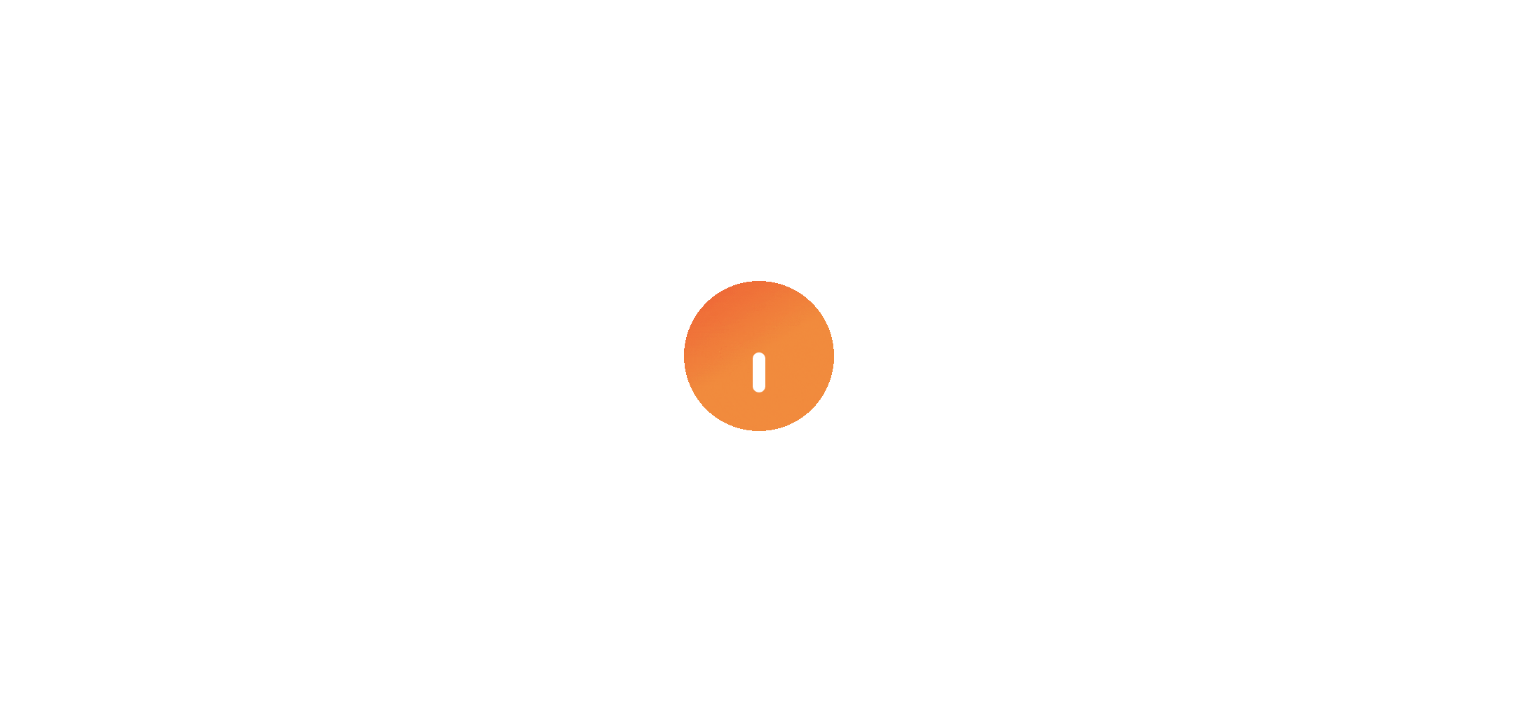 scroll, scrollTop: 0, scrollLeft: 0, axis: both 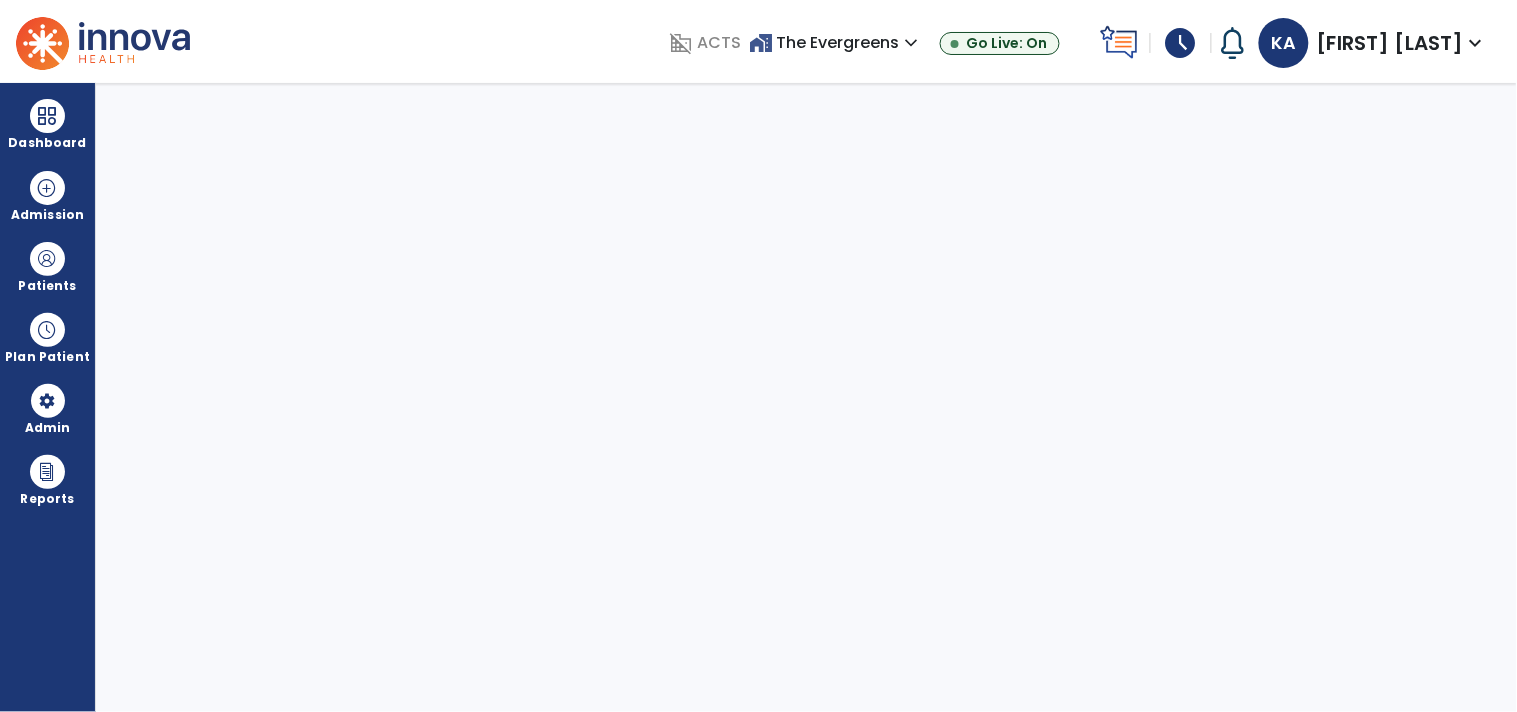 select on "****" 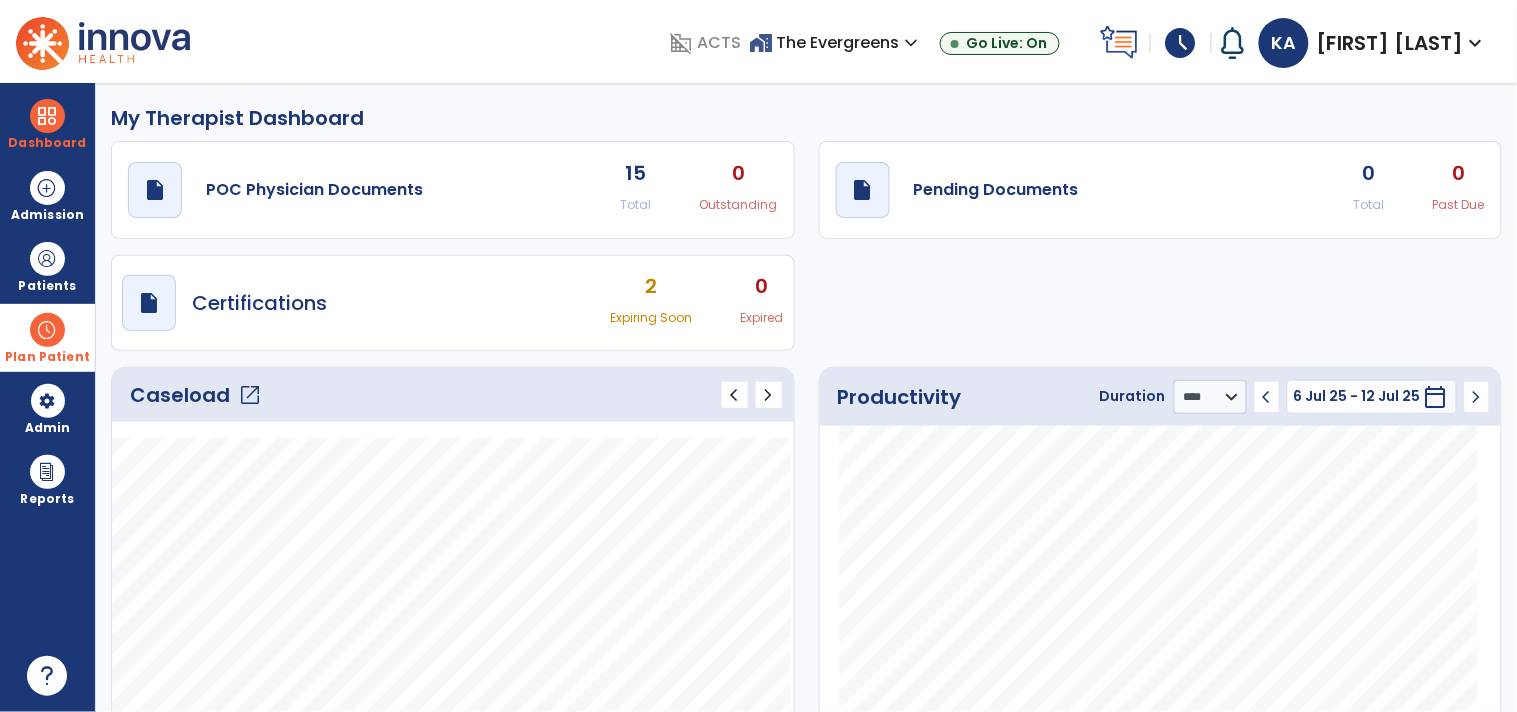 click on "Plan Patient" at bounding box center (47, 286) 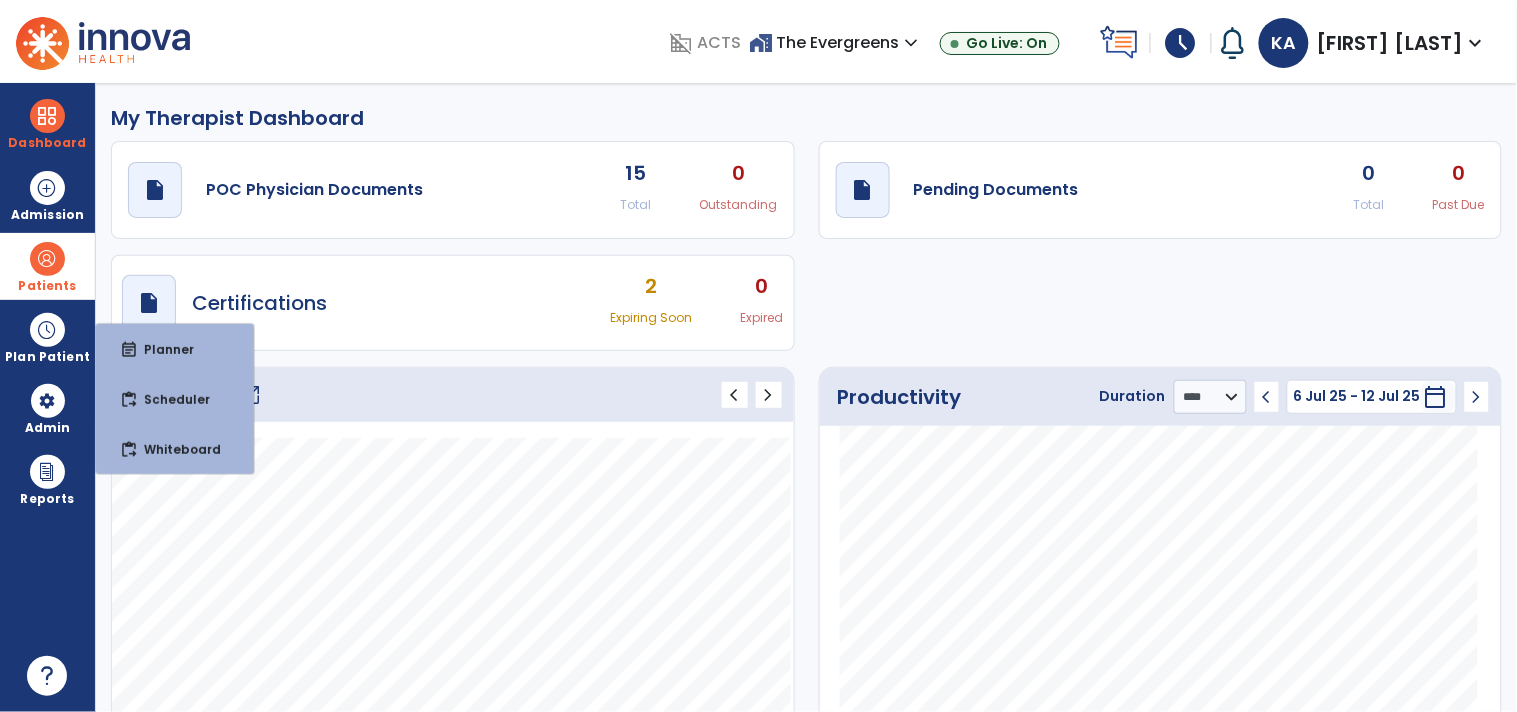 drag, startPoint x: 53, startPoint y: 274, endPoint x: 71, endPoint y: 273, distance: 18.027756 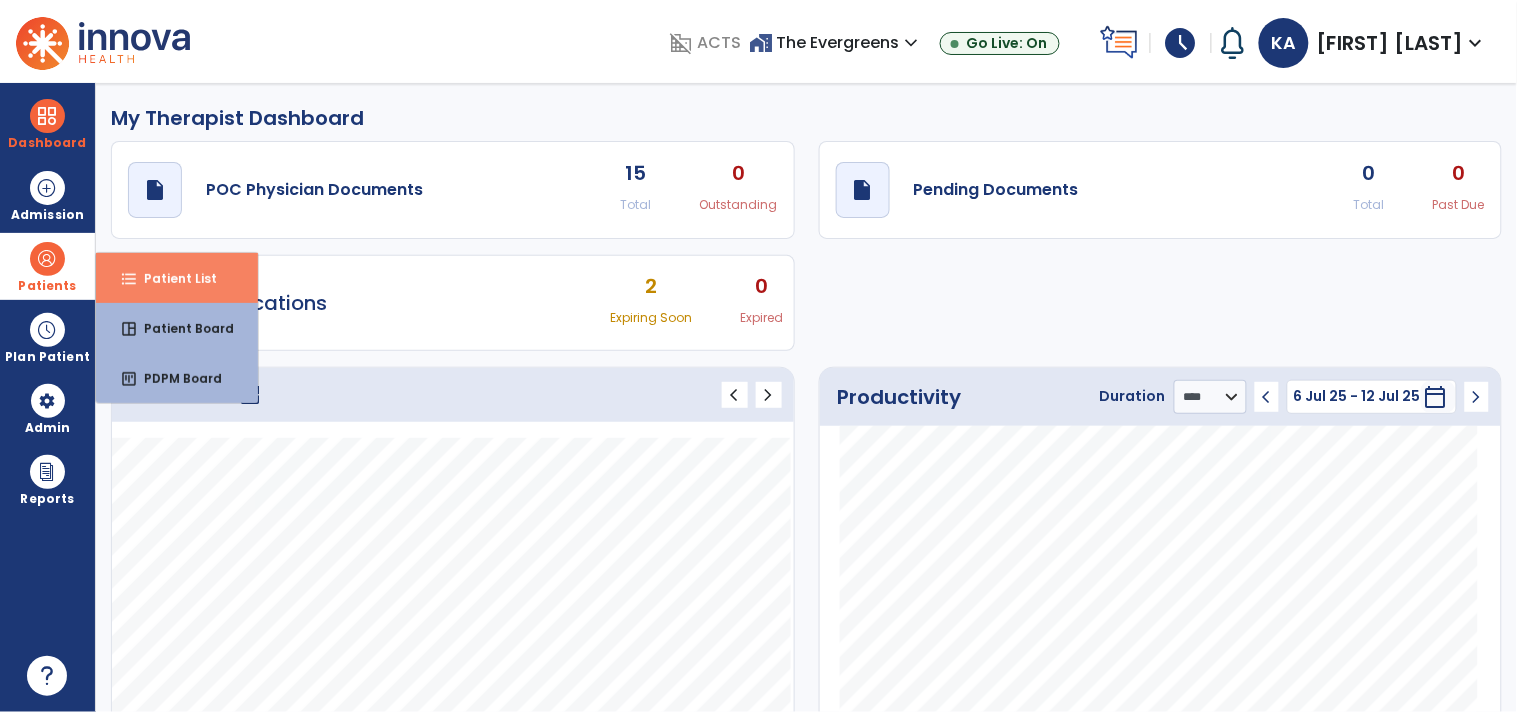 click on "format_list_bulleted" at bounding box center (129, 279) 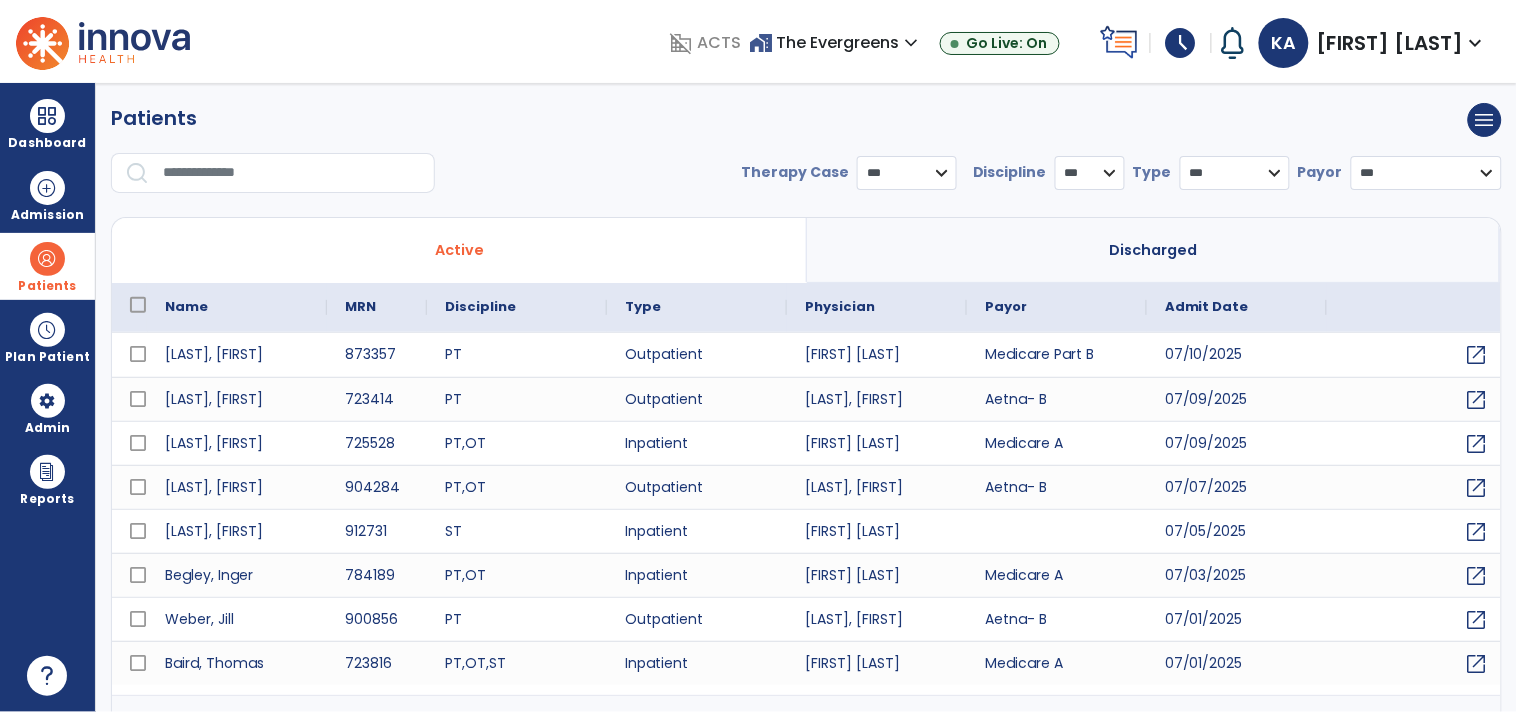 select on "***" 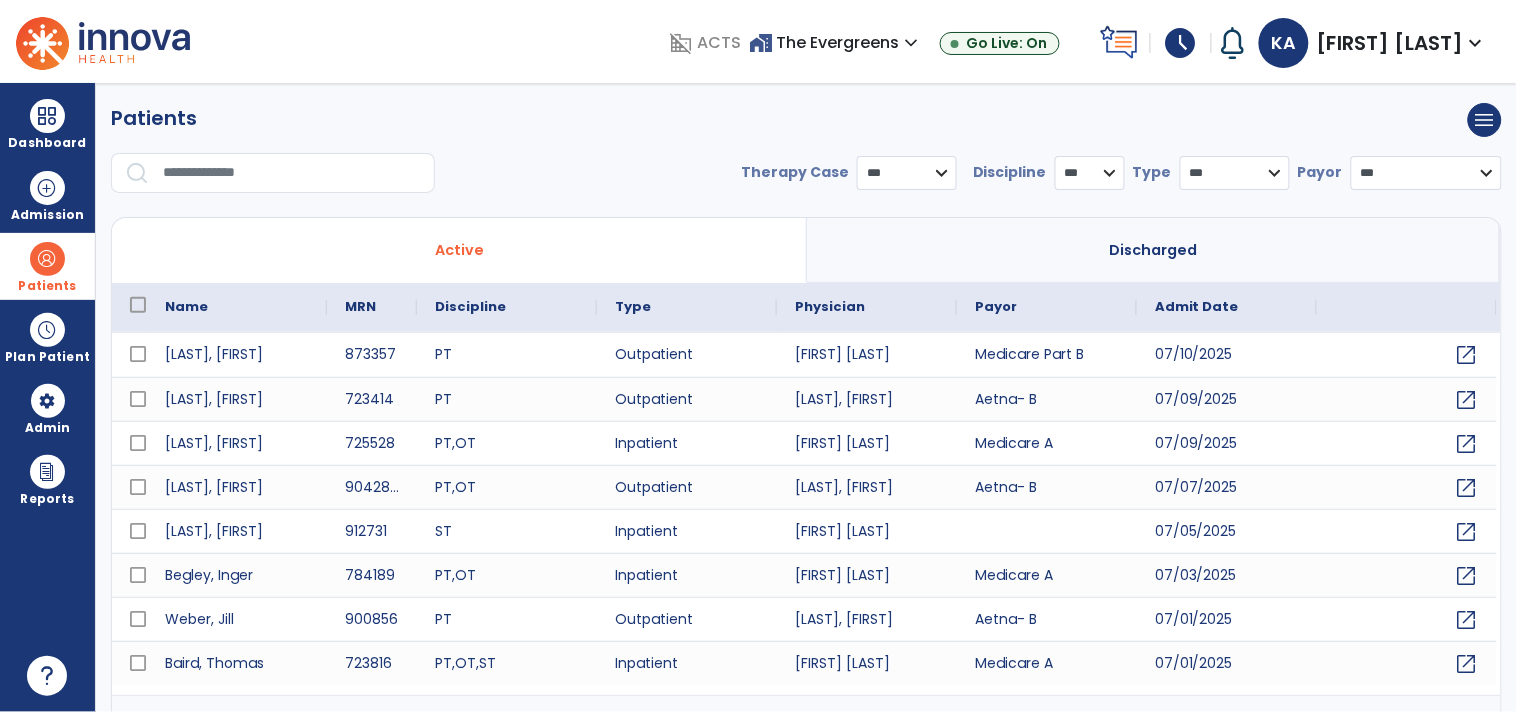 click on "Patients" at bounding box center (47, 266) 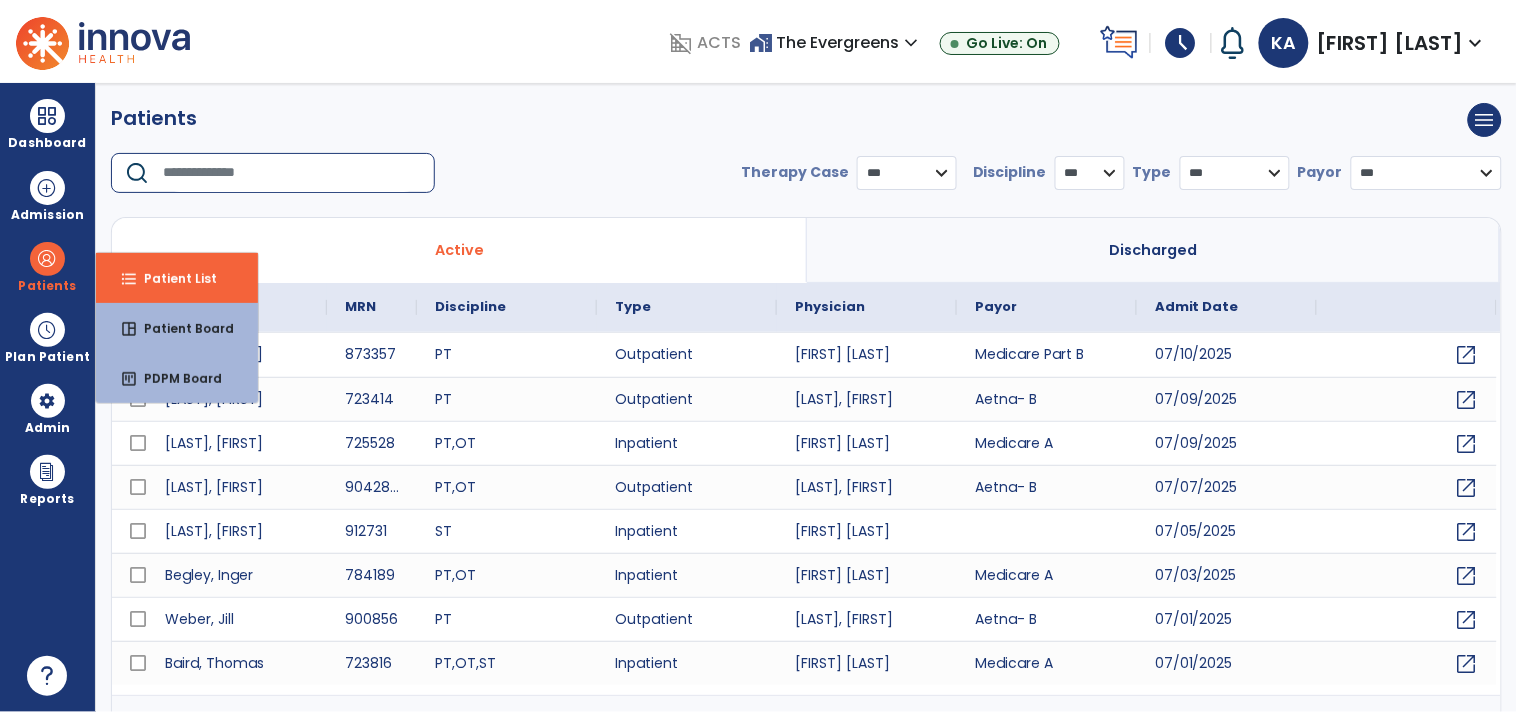 click at bounding box center [292, 173] 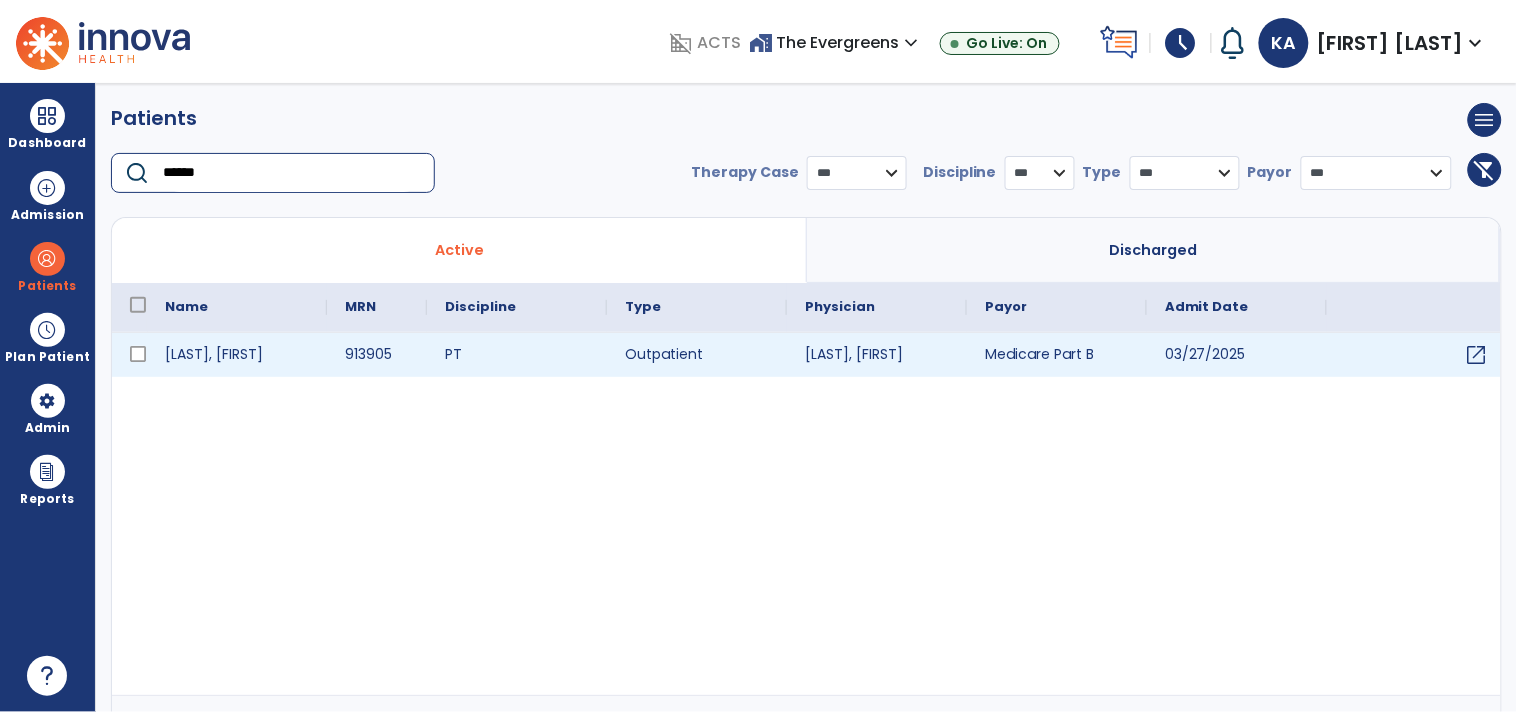 type on "******" 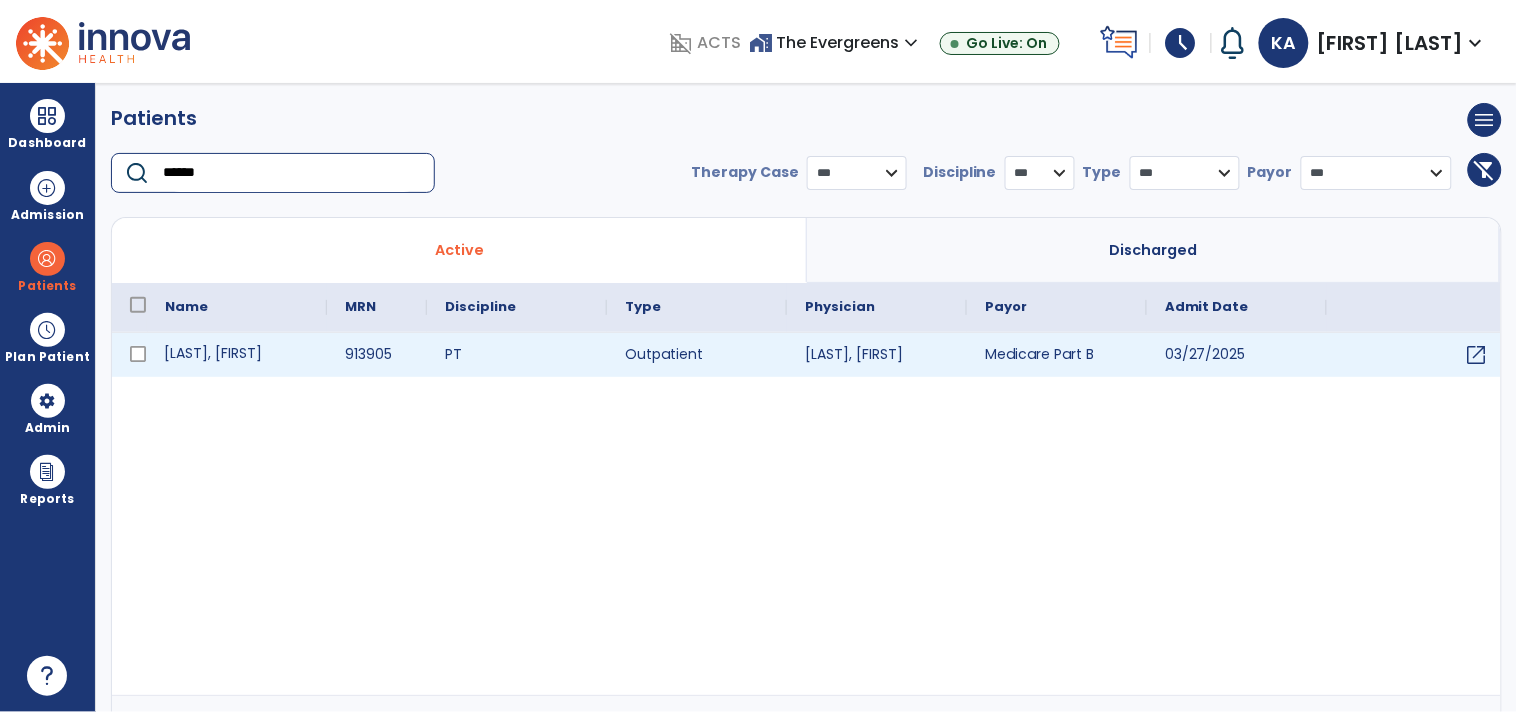 click on "[LAST], [FIRST]" at bounding box center (237, 355) 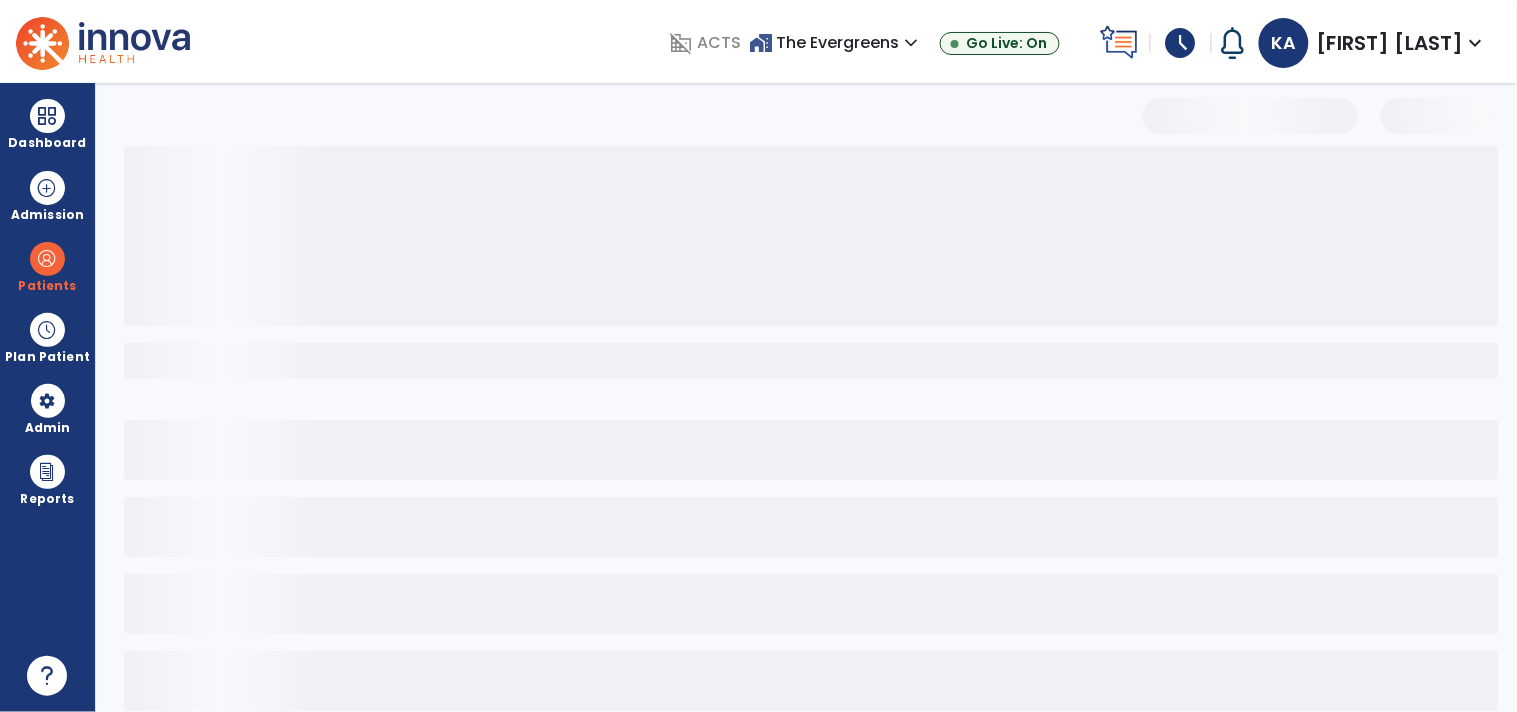 click at bounding box center [811, 361] 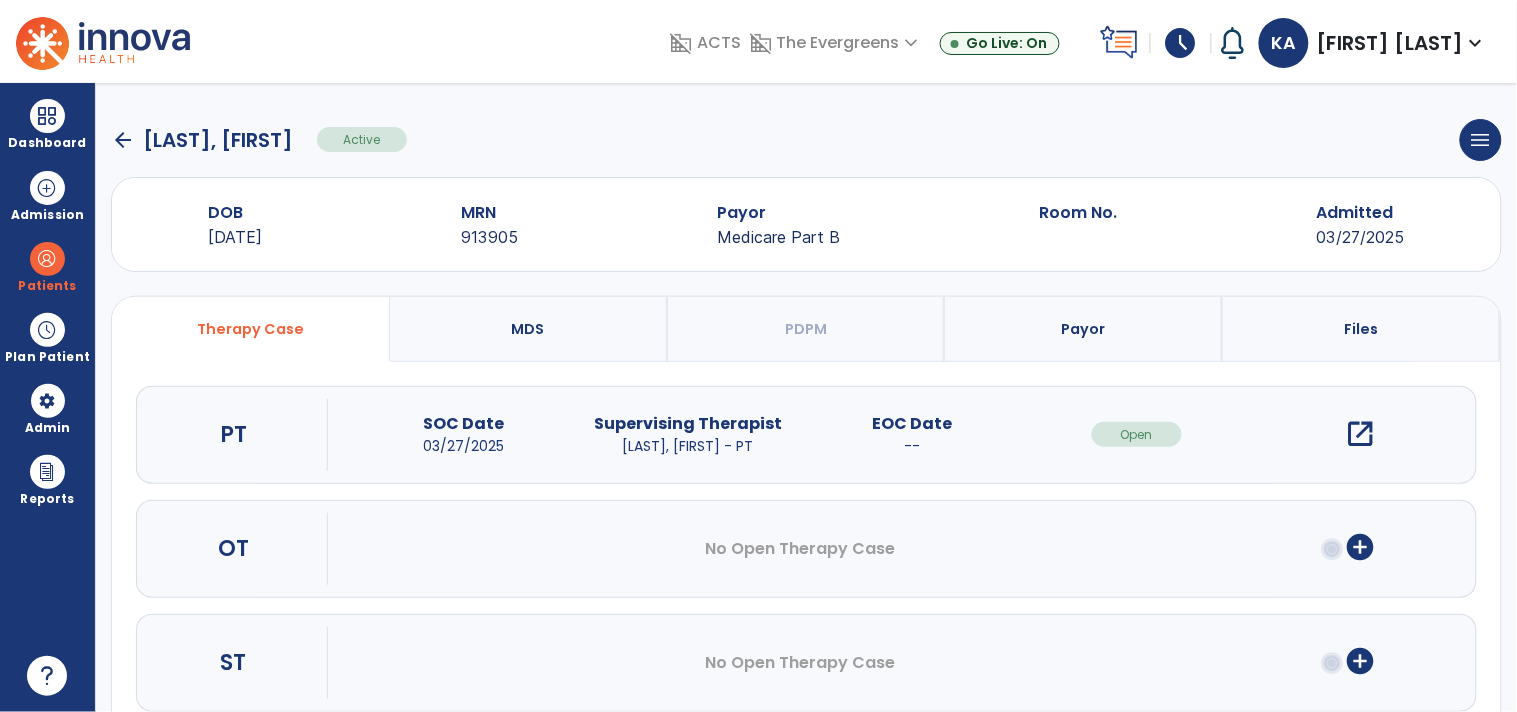 click on "open_in_new" at bounding box center (1361, 434) 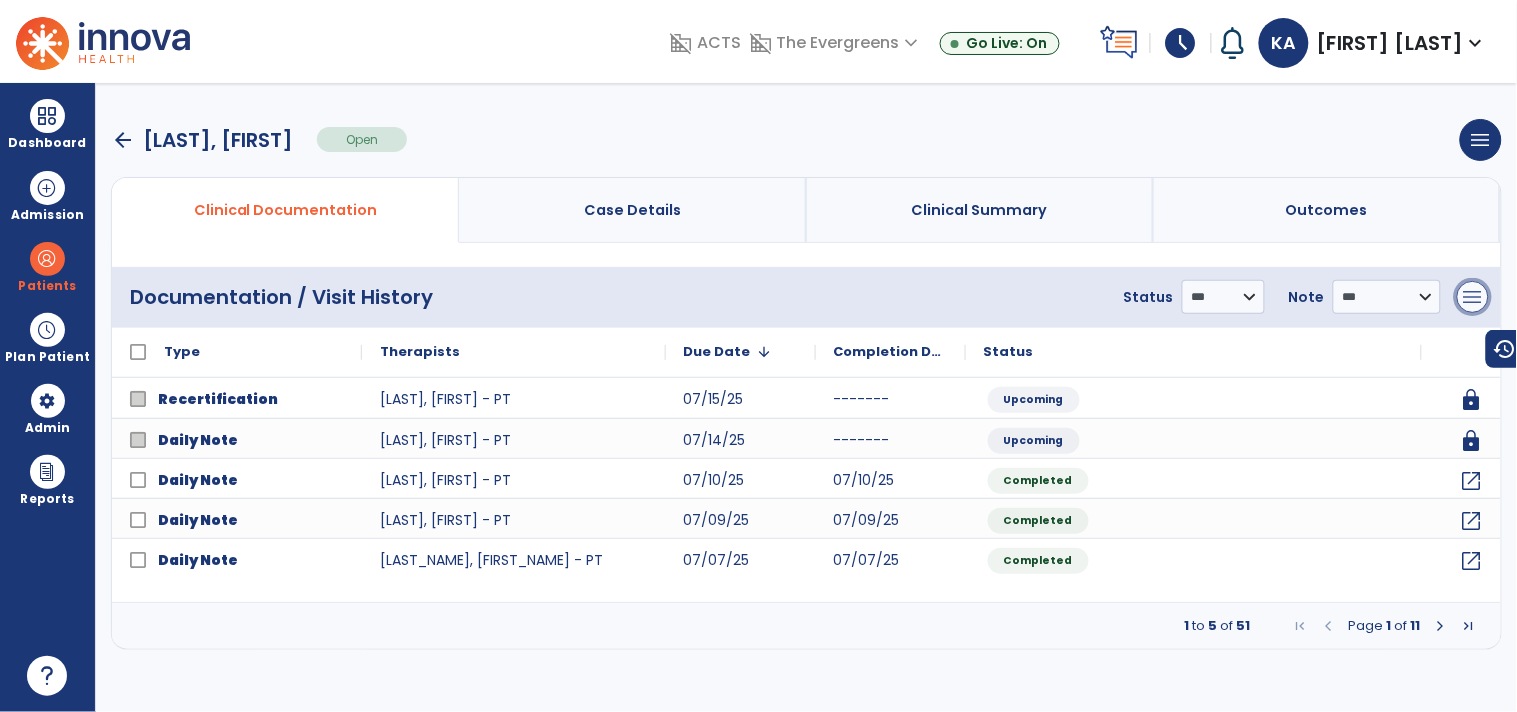 click on "menu" at bounding box center (1473, 297) 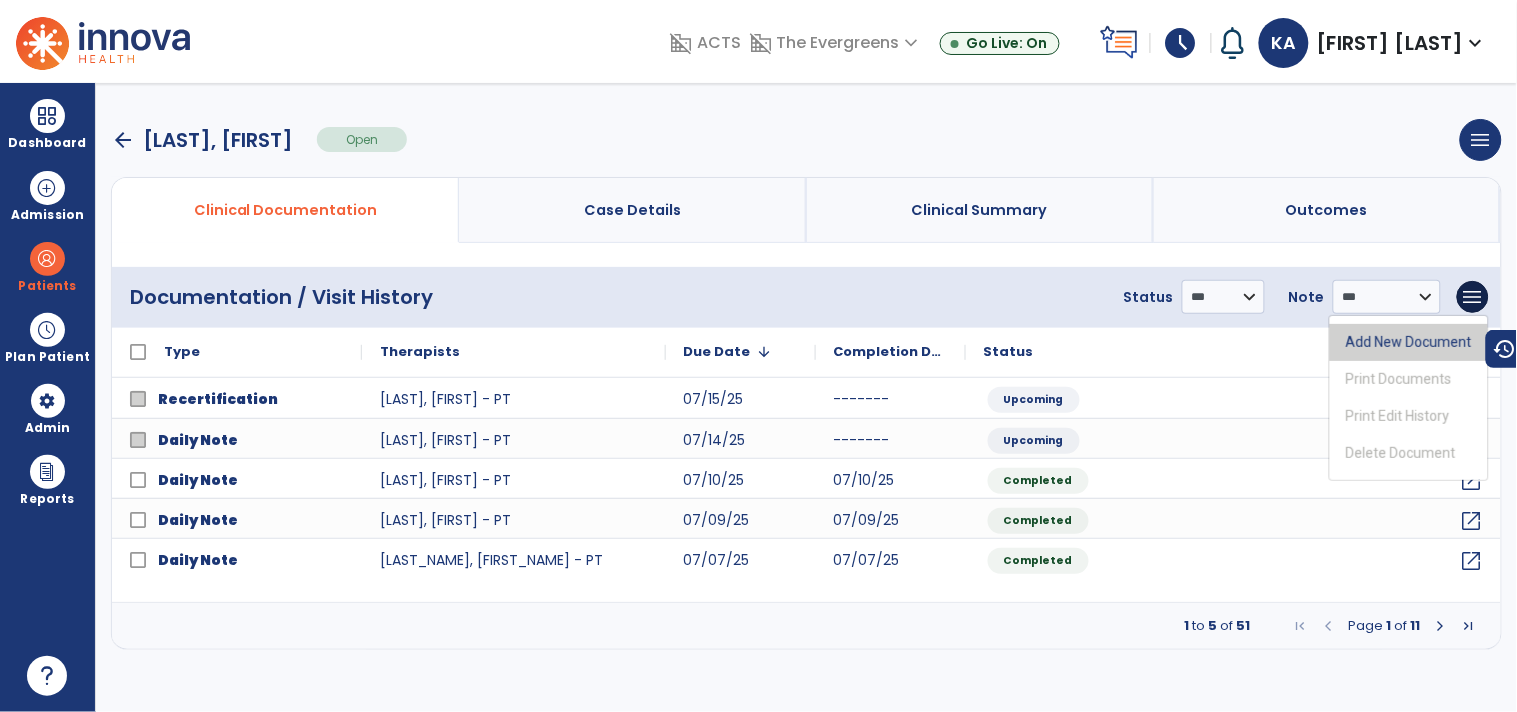 click on "Add New Document" at bounding box center (1409, 342) 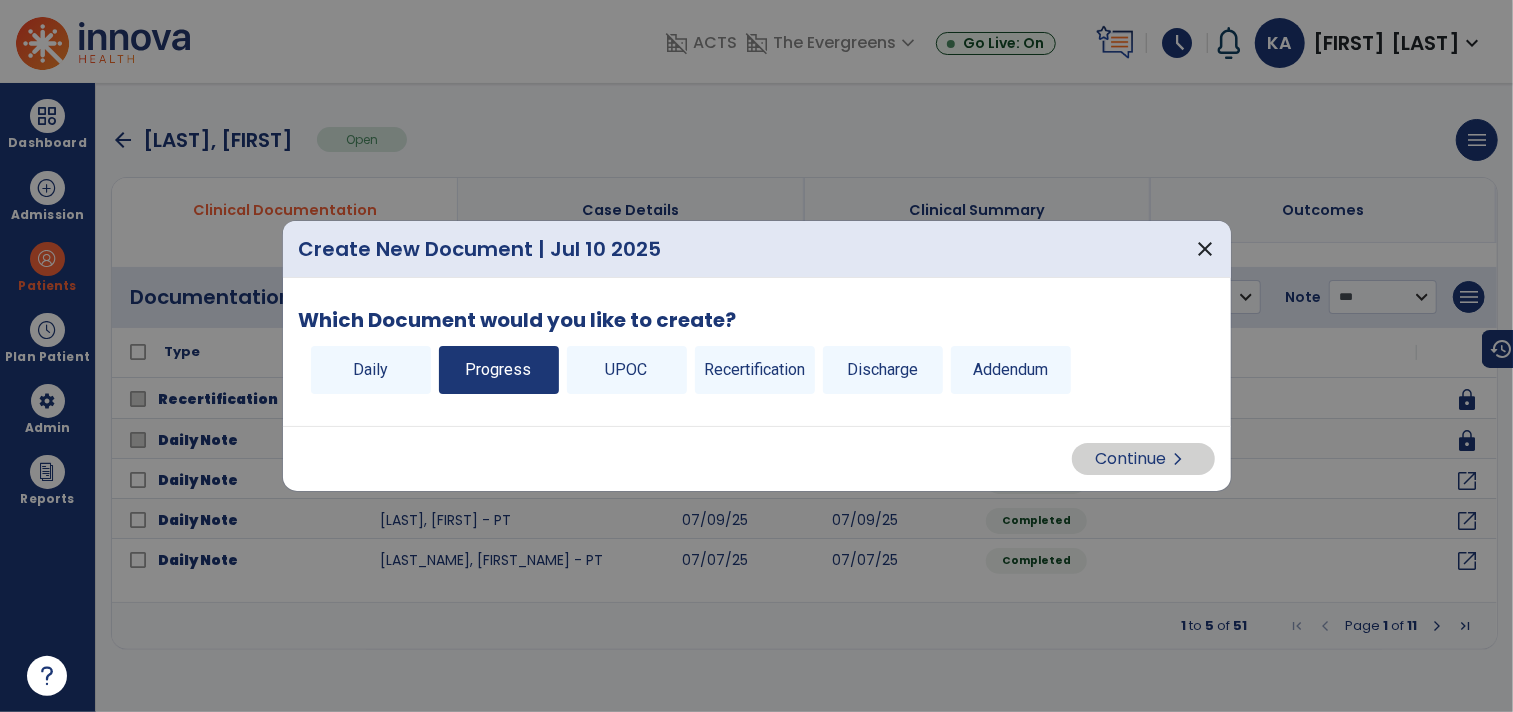 click on "Progress" at bounding box center (499, 370) 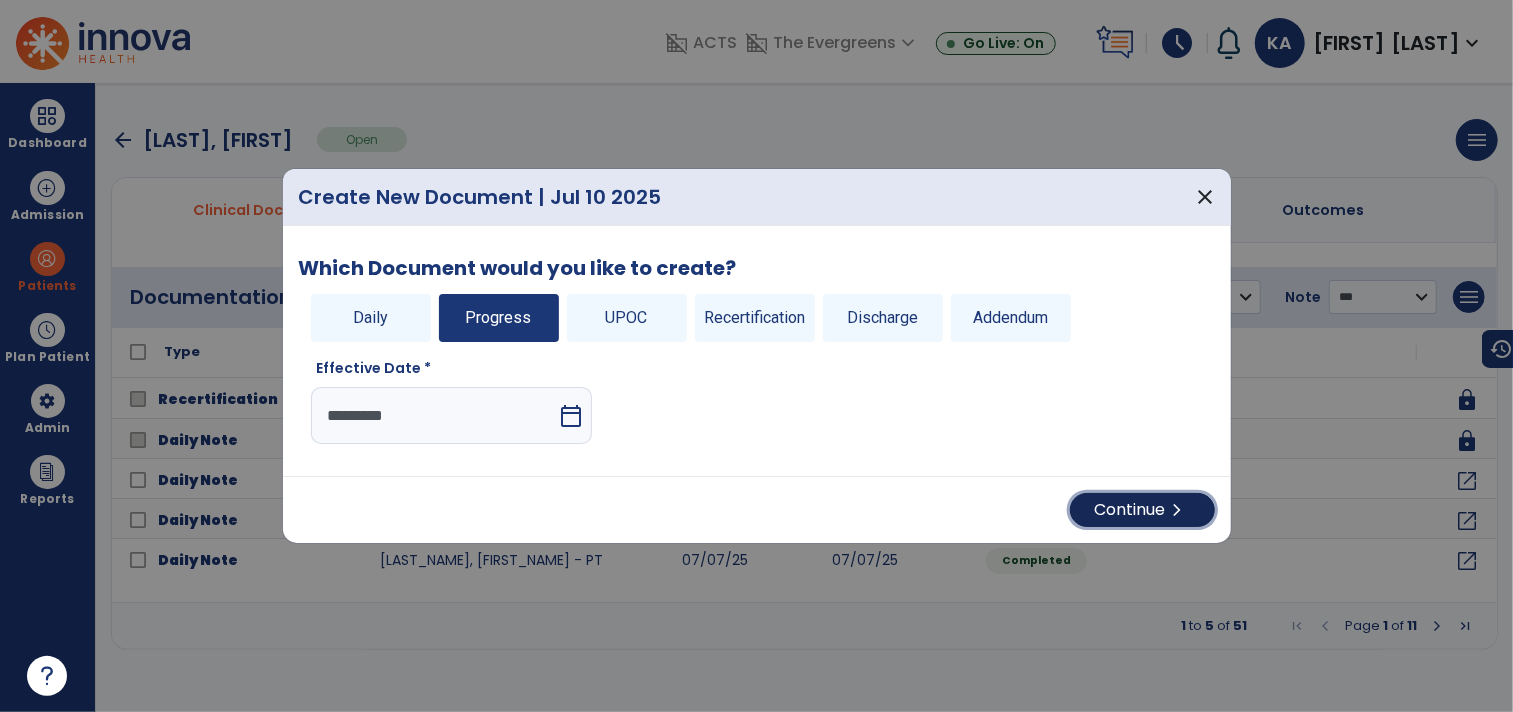 click on "chevron_right" at bounding box center (1178, 510) 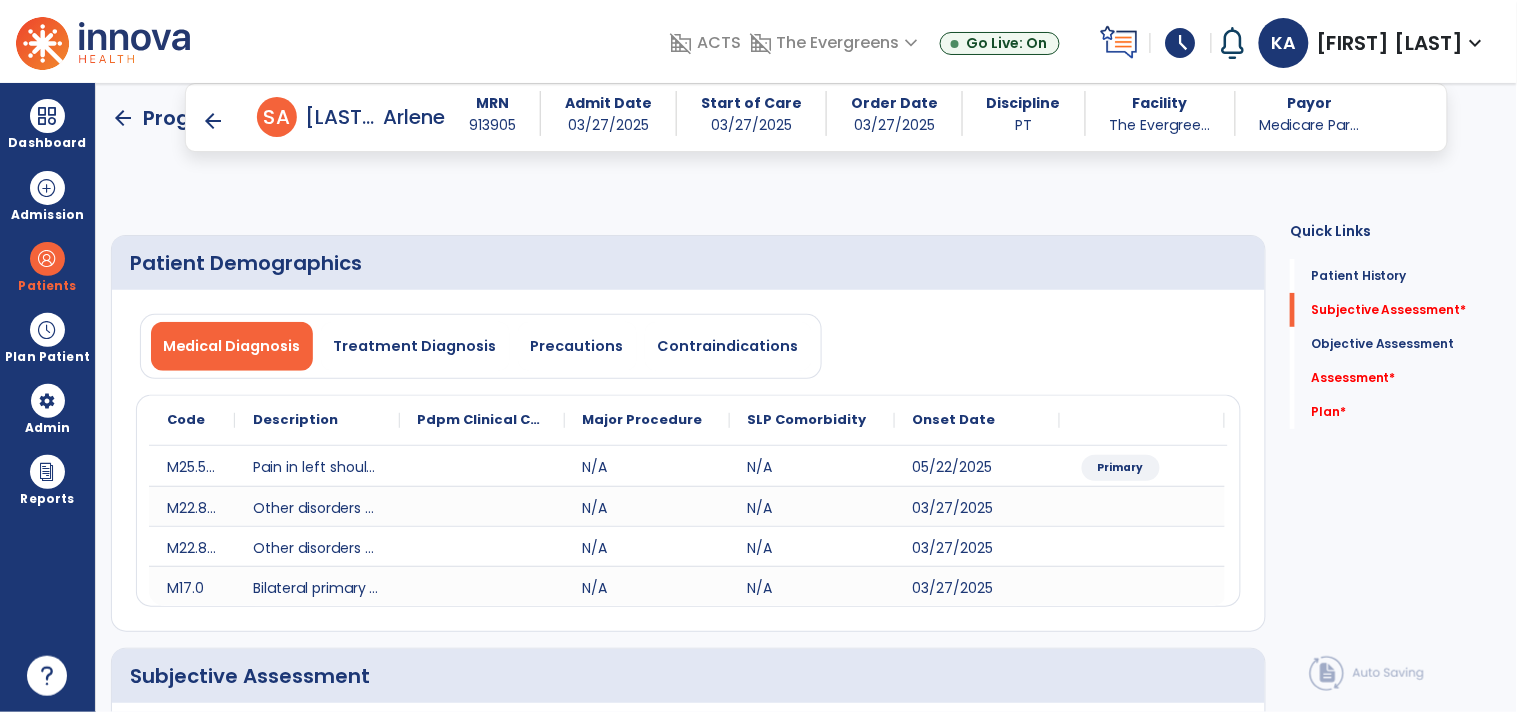 scroll, scrollTop: 333, scrollLeft: 0, axis: vertical 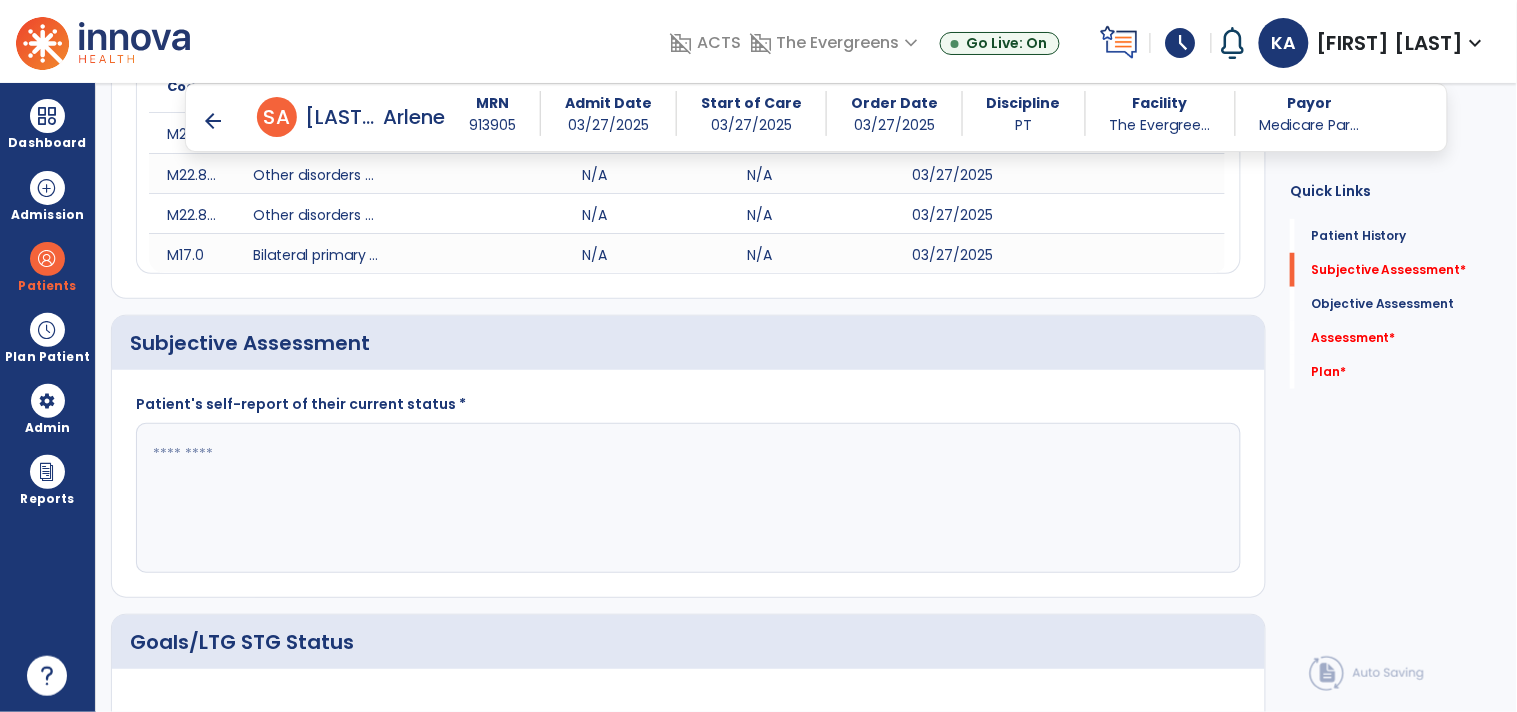 click 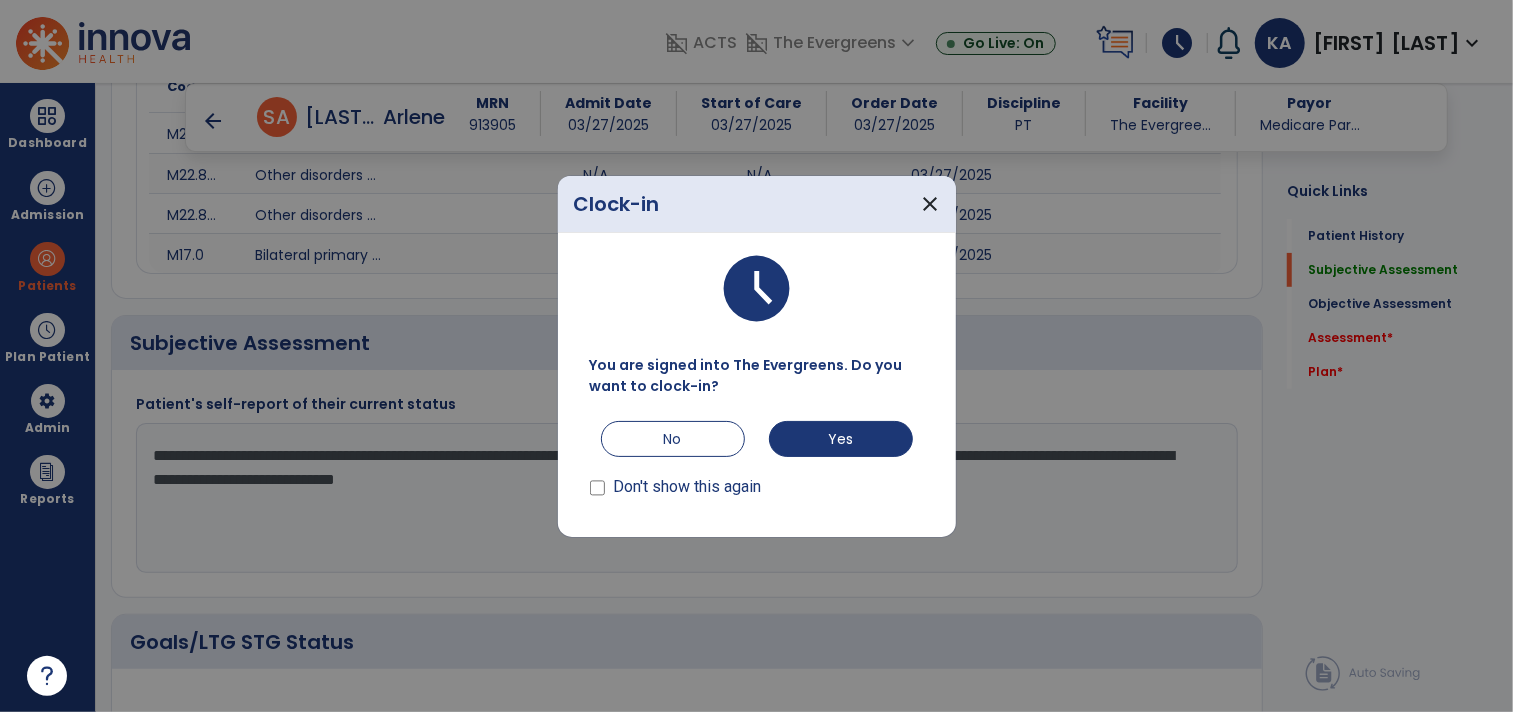 click on "Don't show this again" at bounding box center (687, 487) 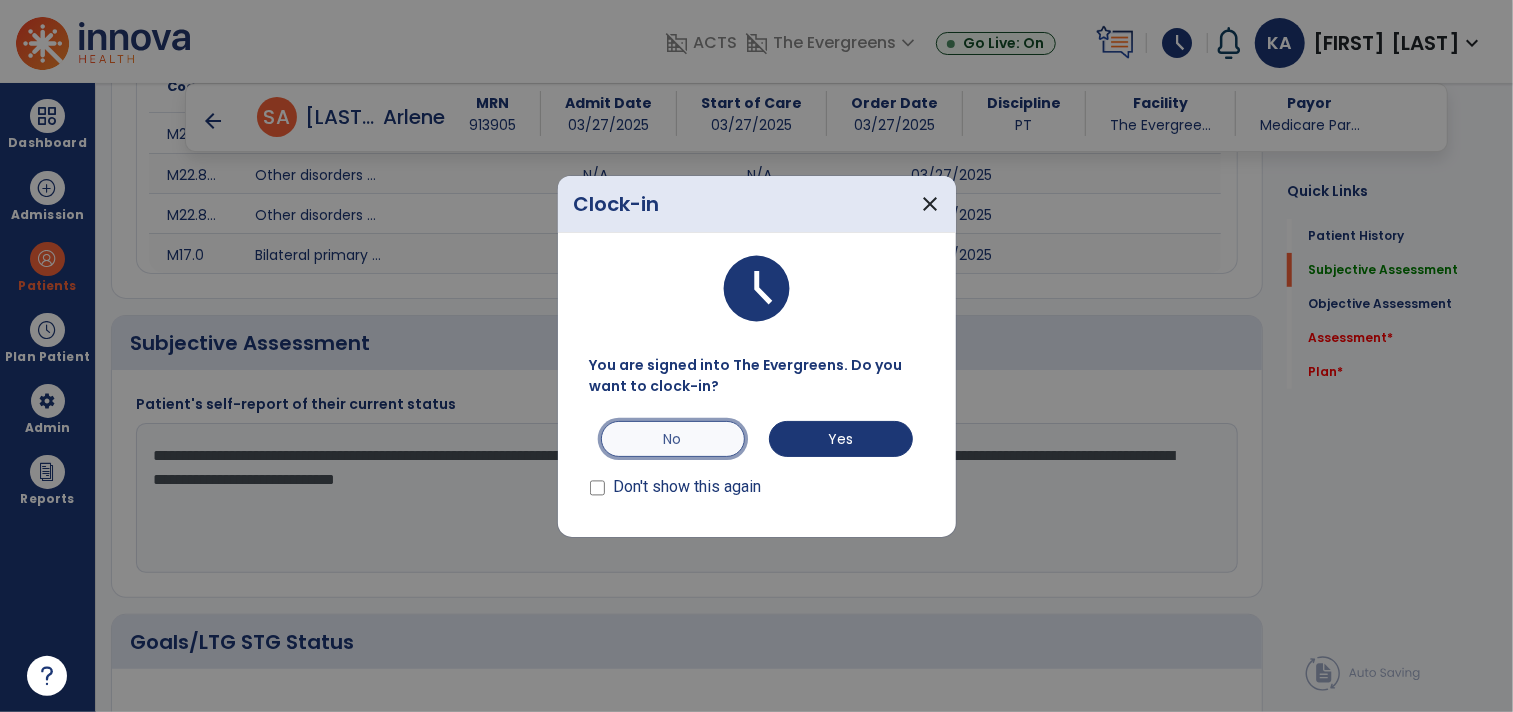 click on "No" at bounding box center [673, 439] 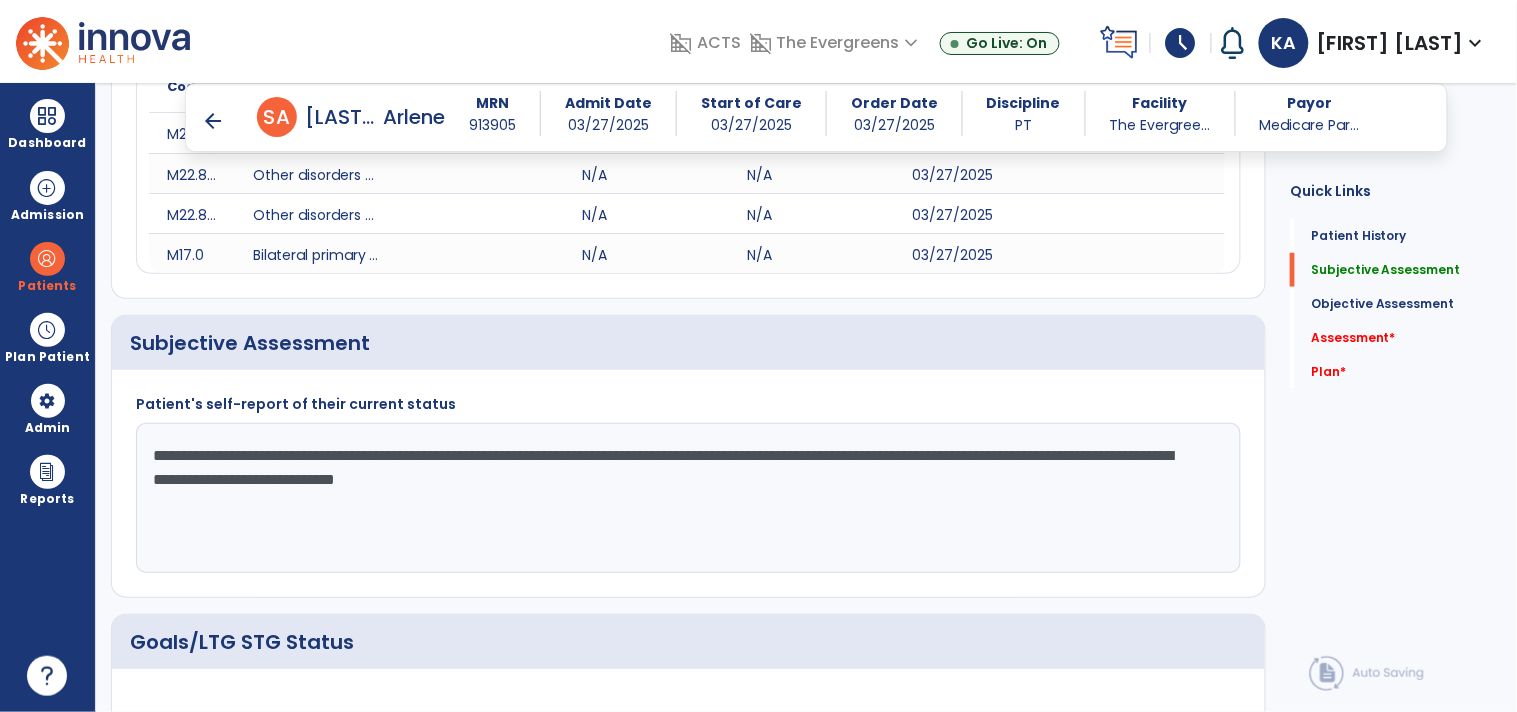 click on "**********" 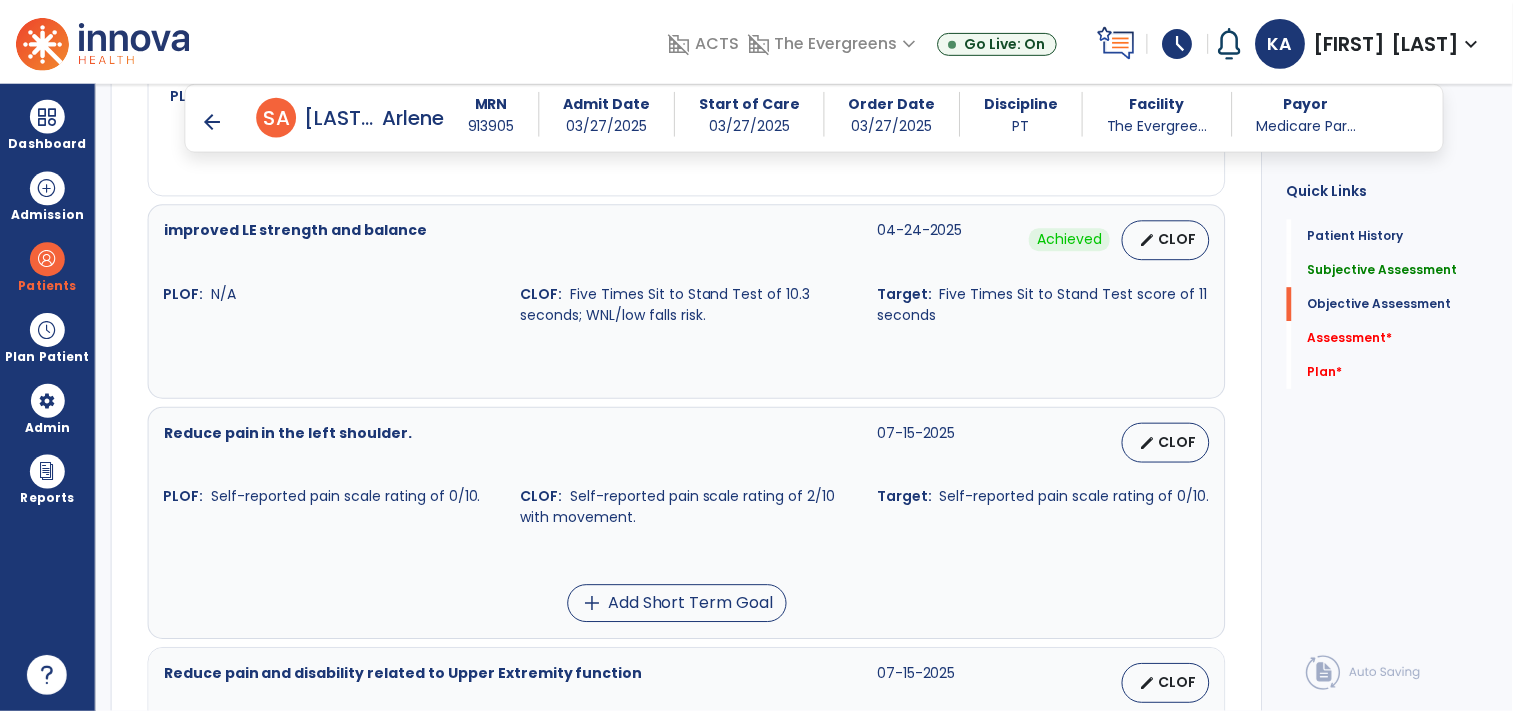scroll, scrollTop: 1666, scrollLeft: 0, axis: vertical 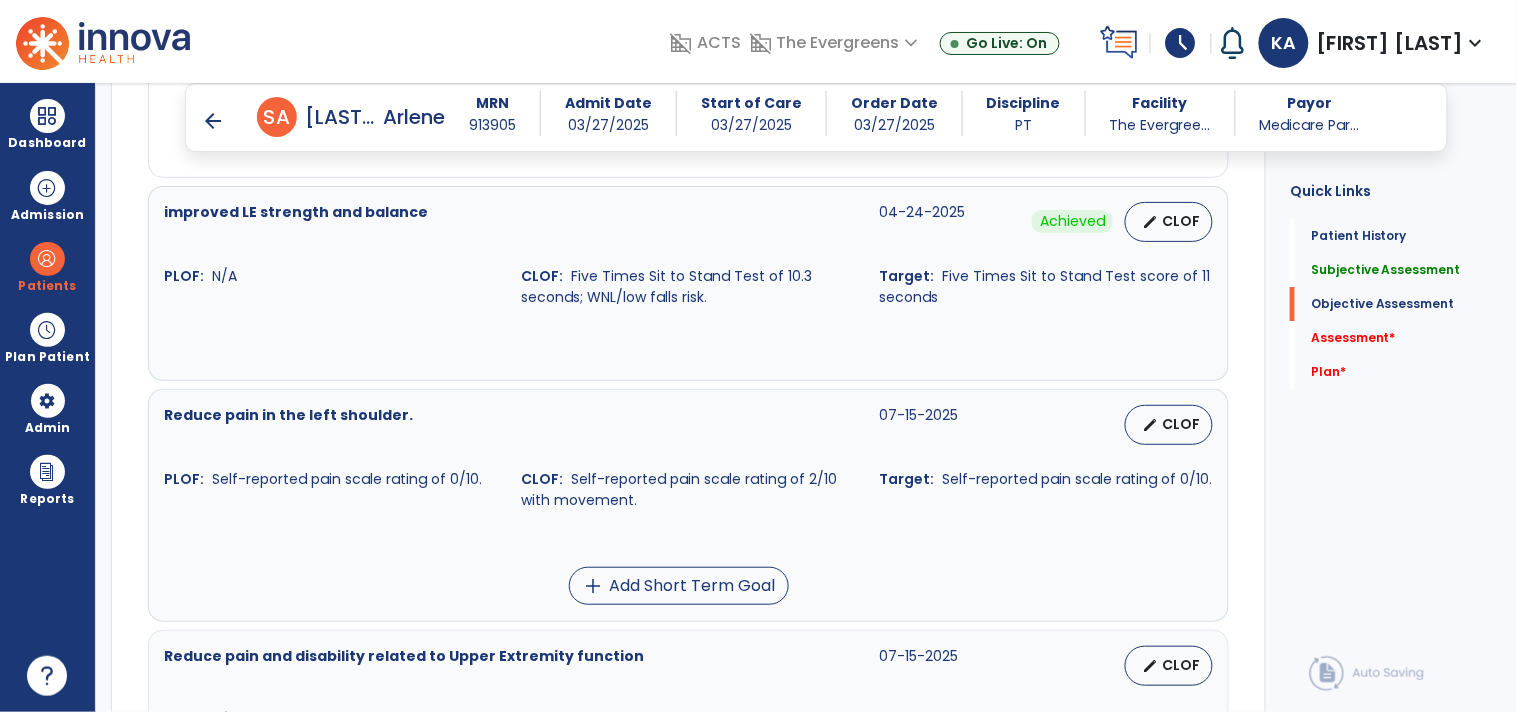 type on "**********" 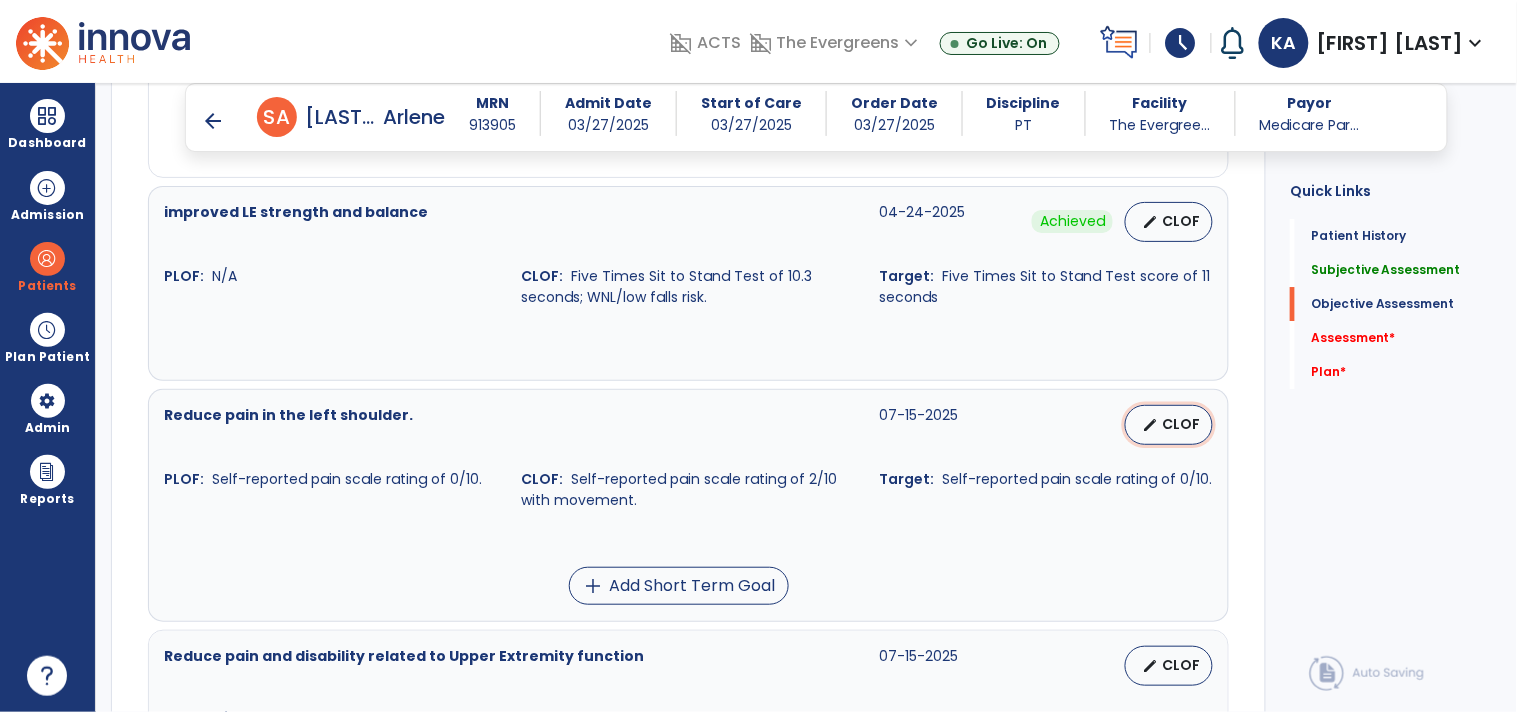 click on "edit   CLOF" at bounding box center [1169, 425] 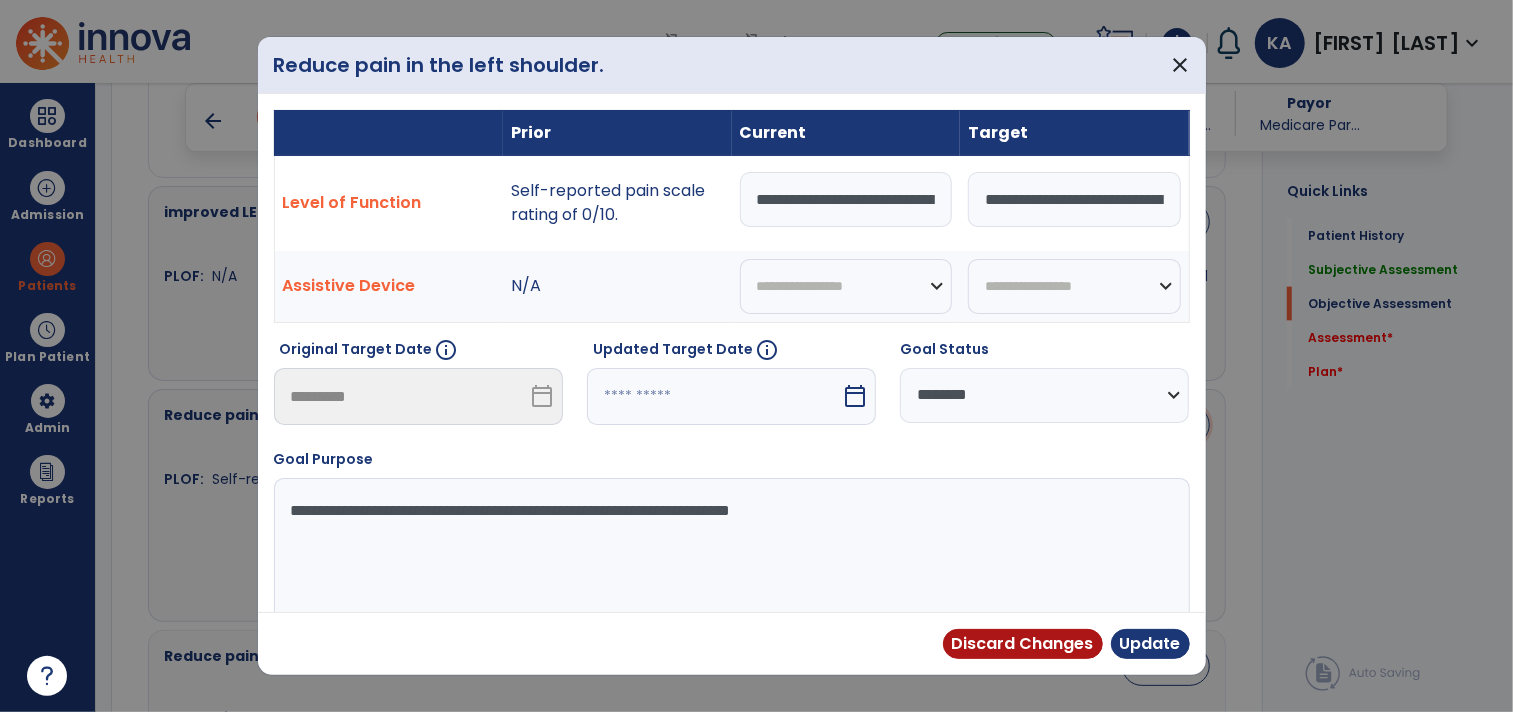 scroll, scrollTop: 1666, scrollLeft: 0, axis: vertical 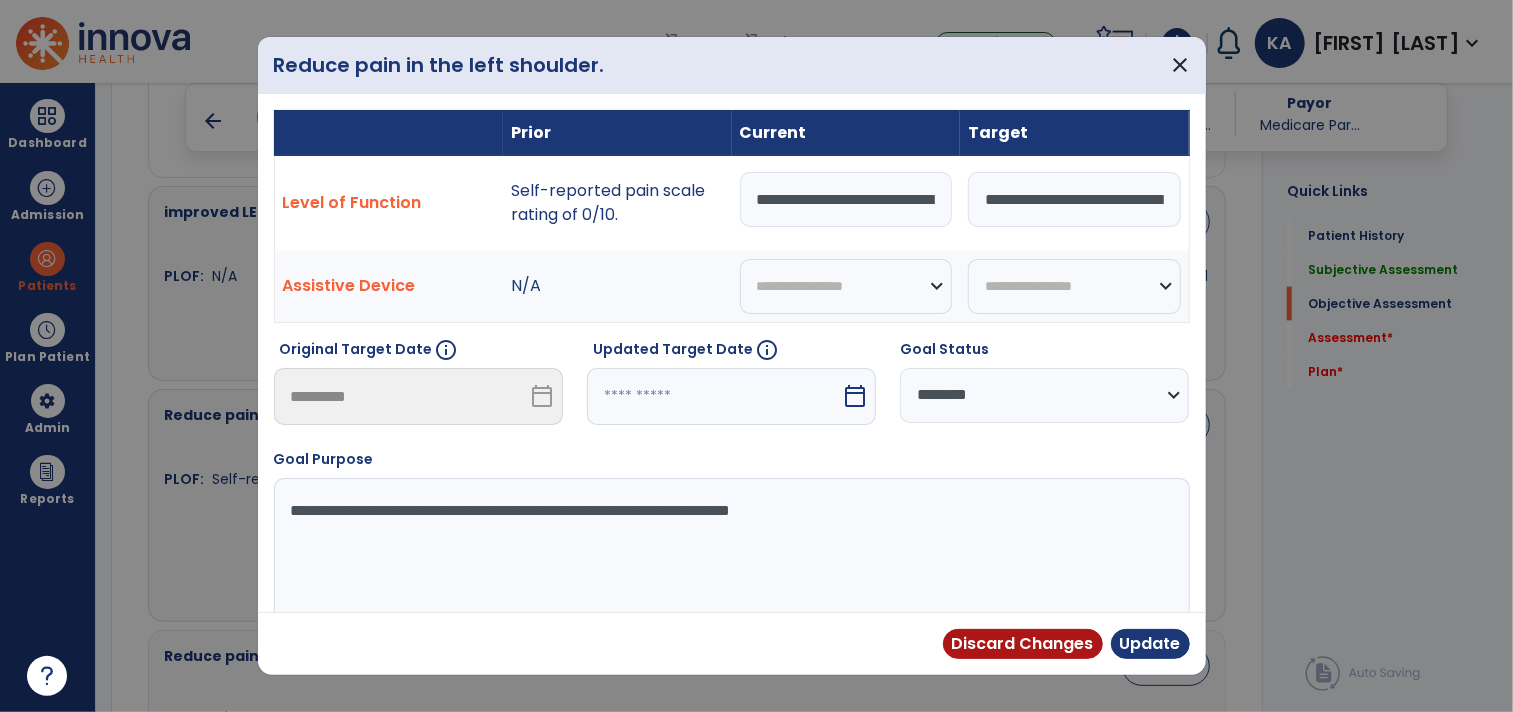 drag, startPoint x: 877, startPoint y: 198, endPoint x: 893, endPoint y: 198, distance: 16 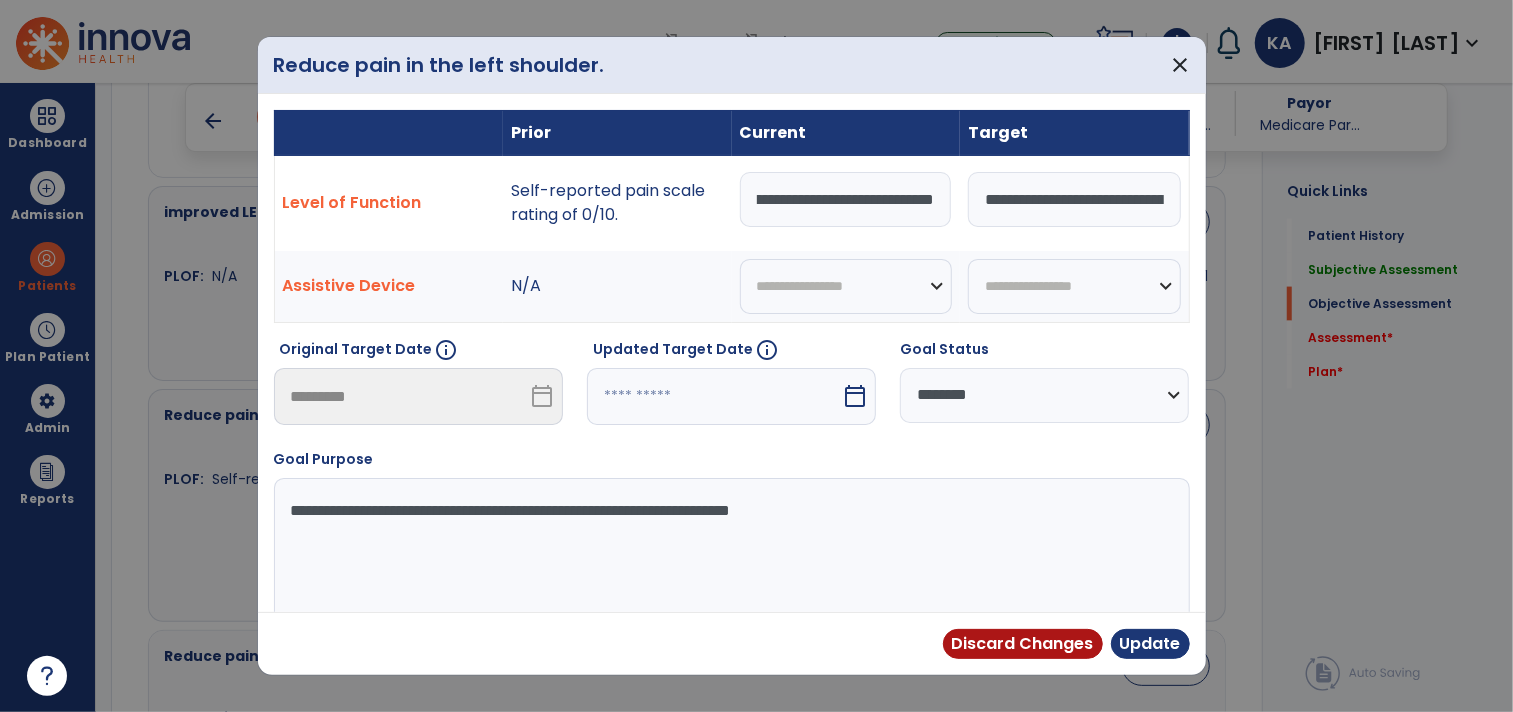scroll, scrollTop: 0, scrollLeft: 256, axis: horizontal 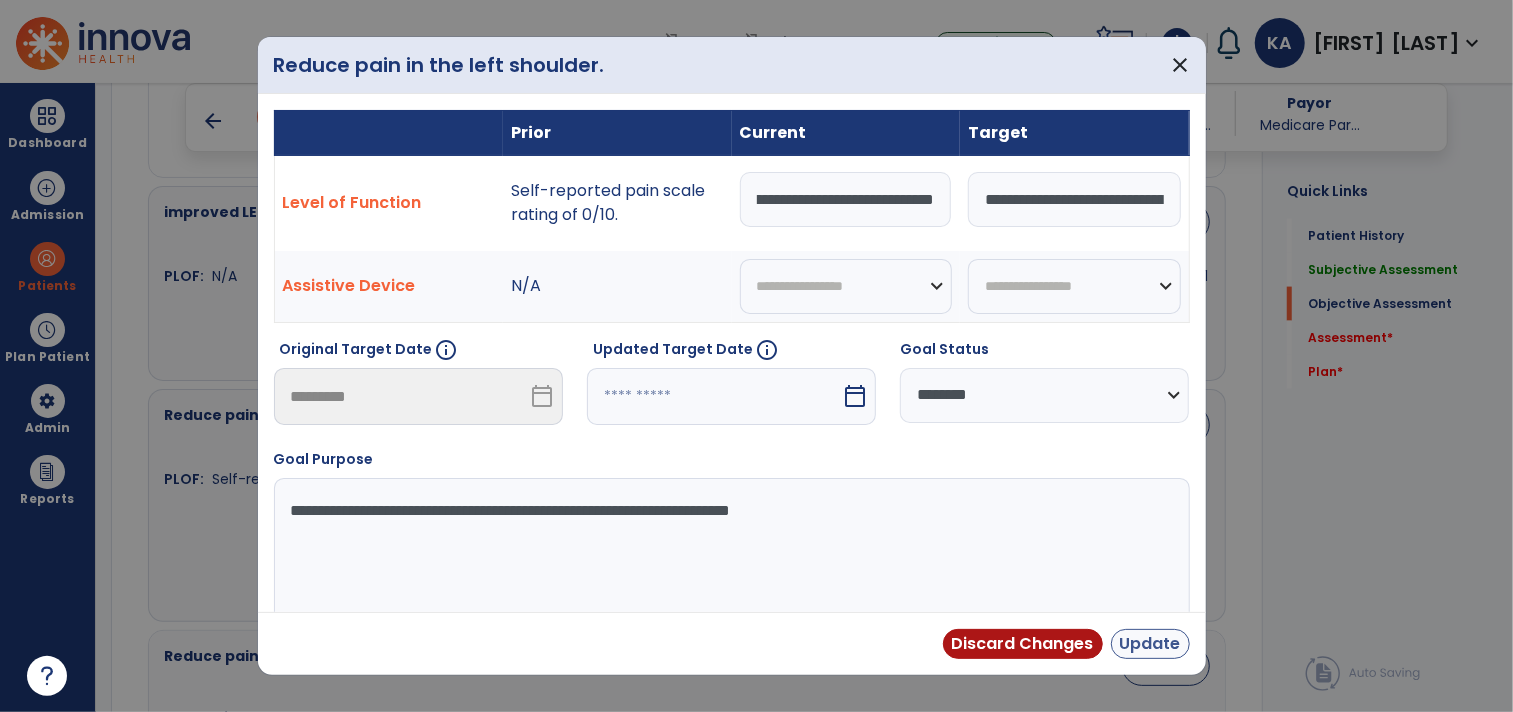type on "**********" 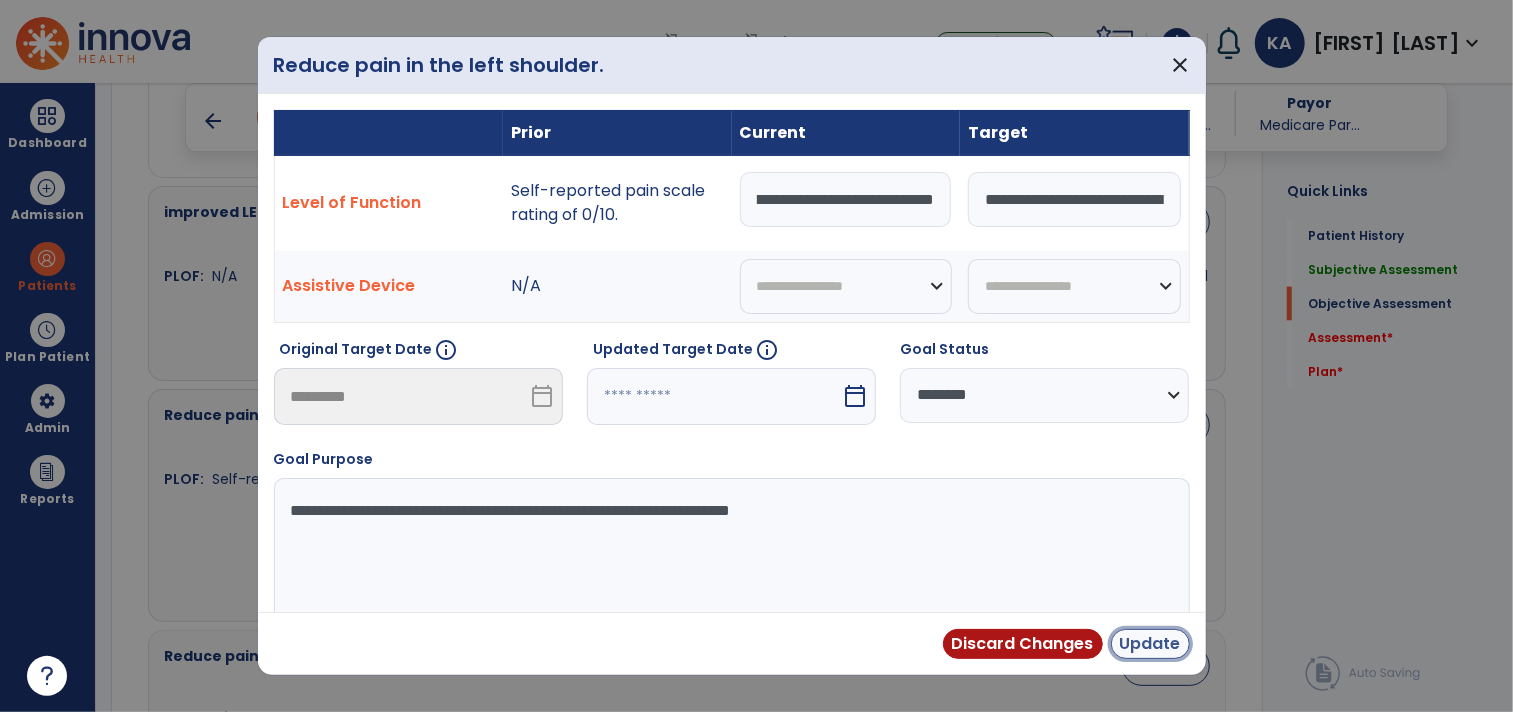click on "Update" at bounding box center [1150, 644] 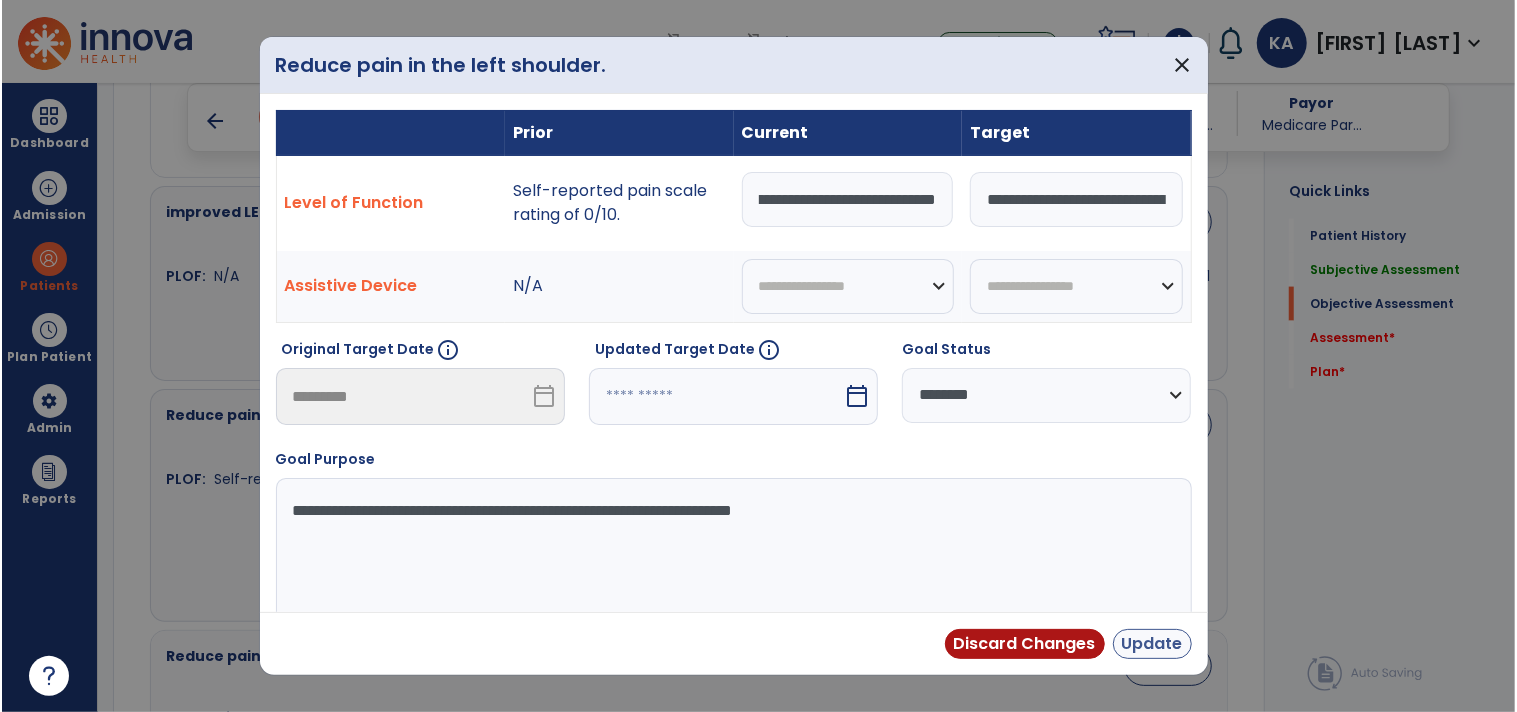 scroll, scrollTop: 0, scrollLeft: 0, axis: both 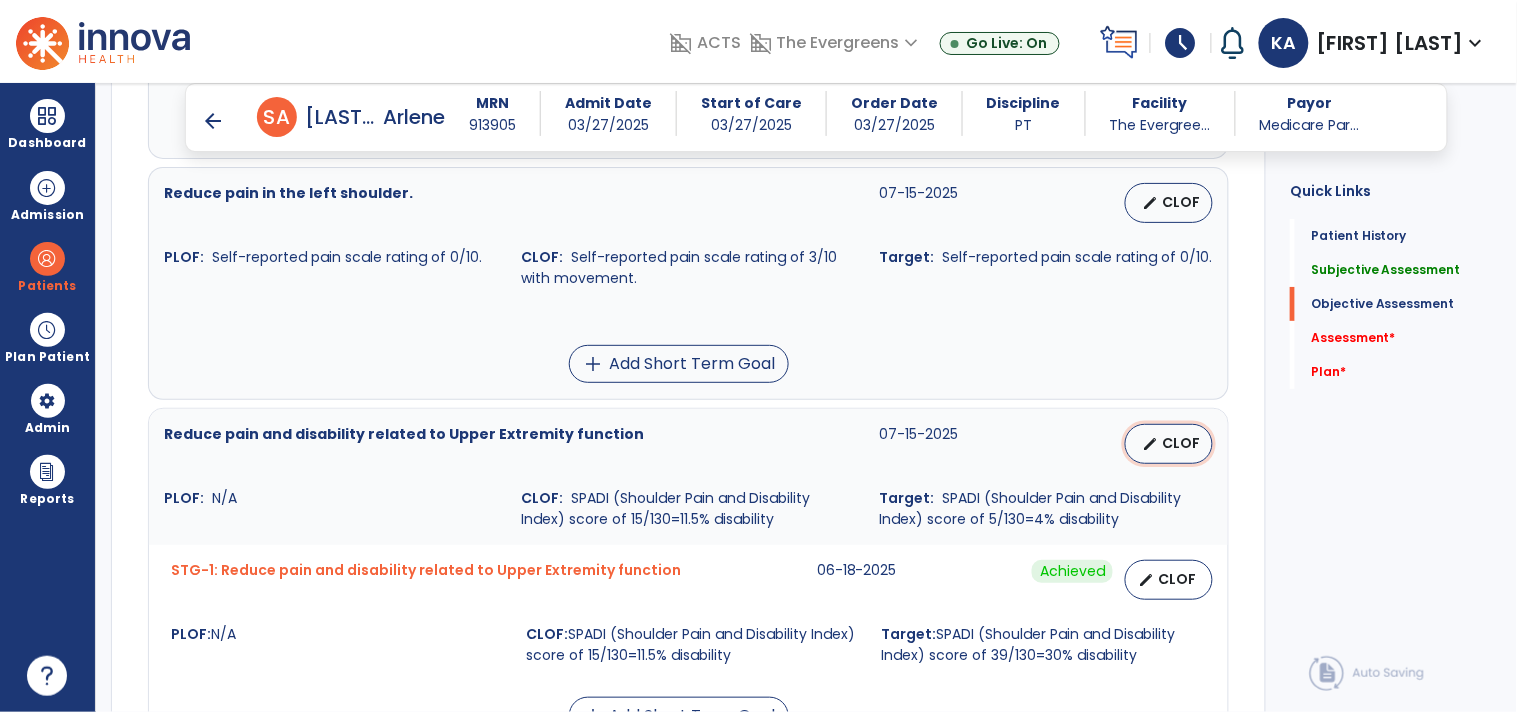 click on "CLOF" at bounding box center (1181, 443) 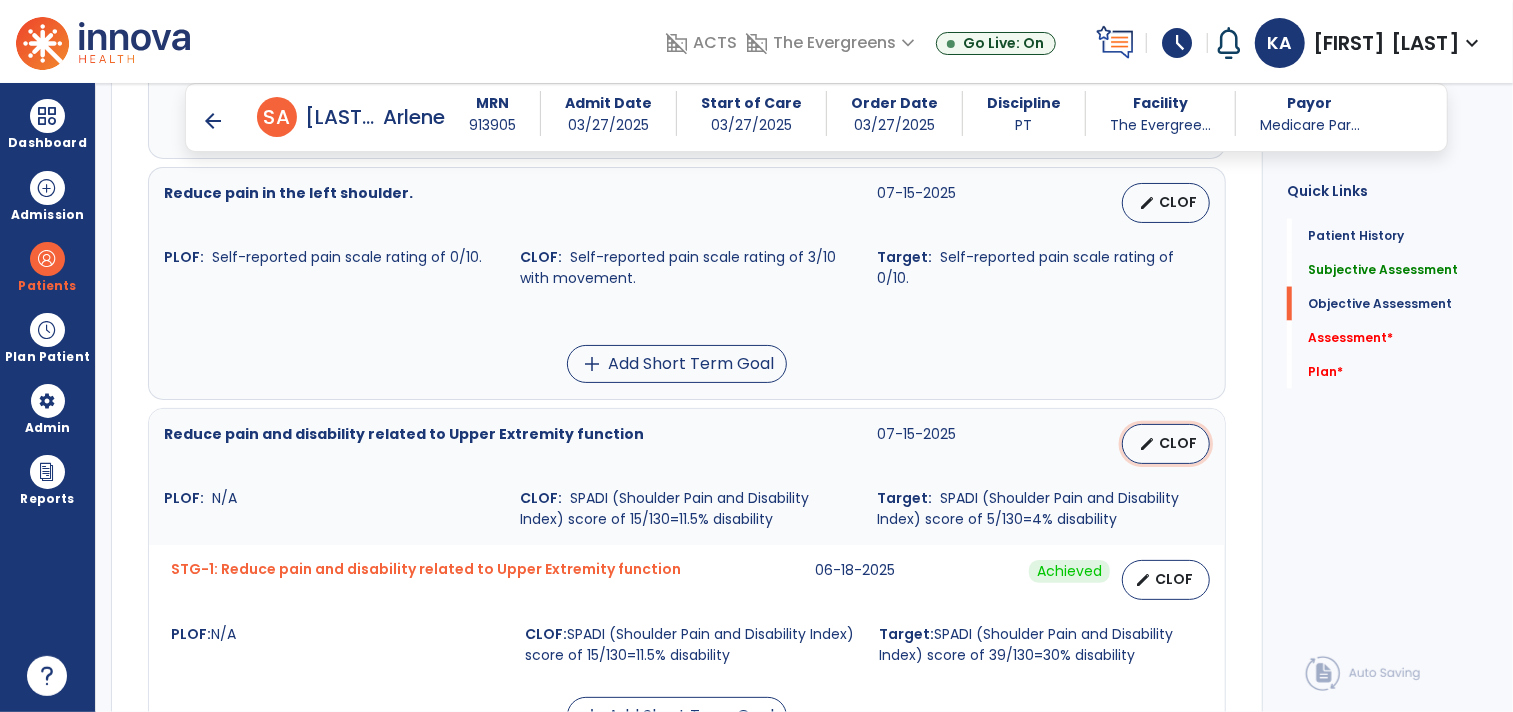 select on "********" 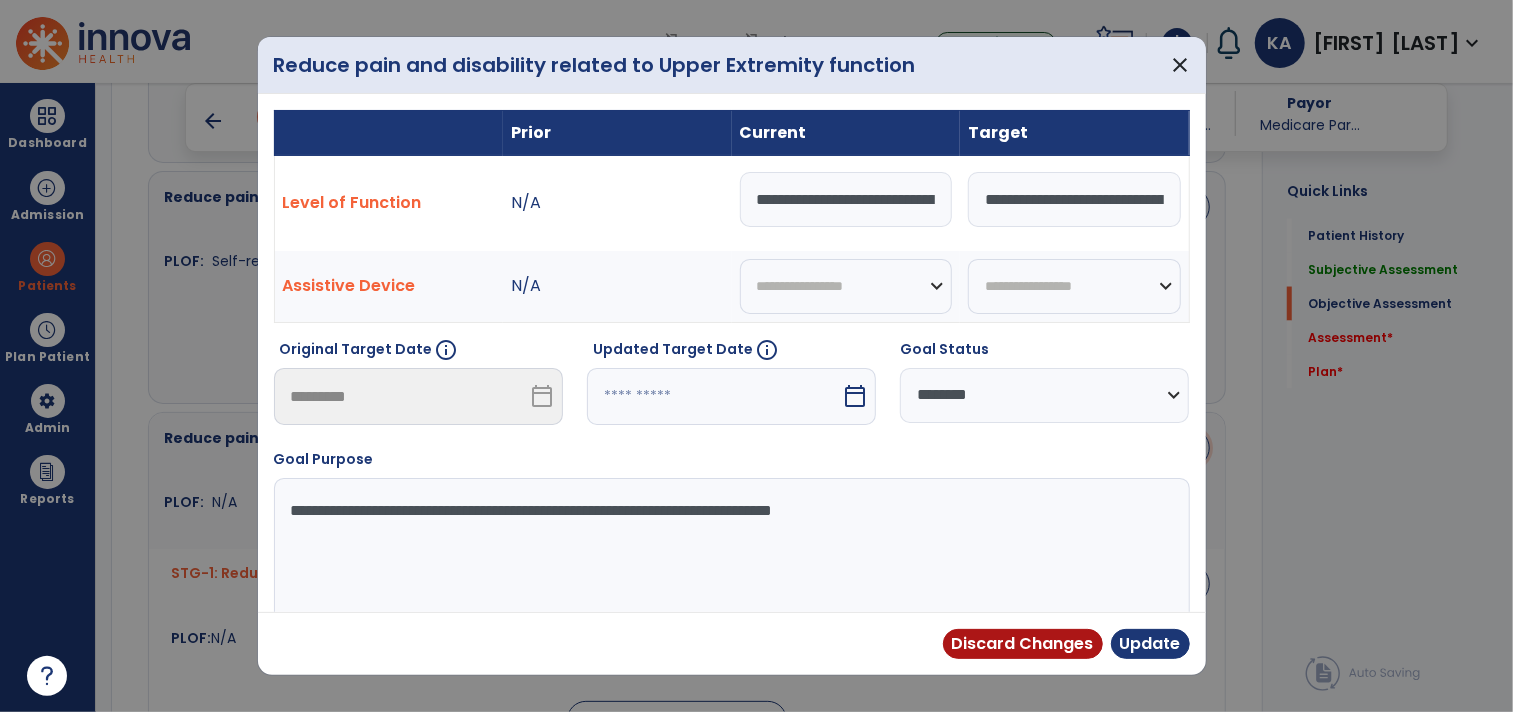 scroll, scrollTop: 1888, scrollLeft: 0, axis: vertical 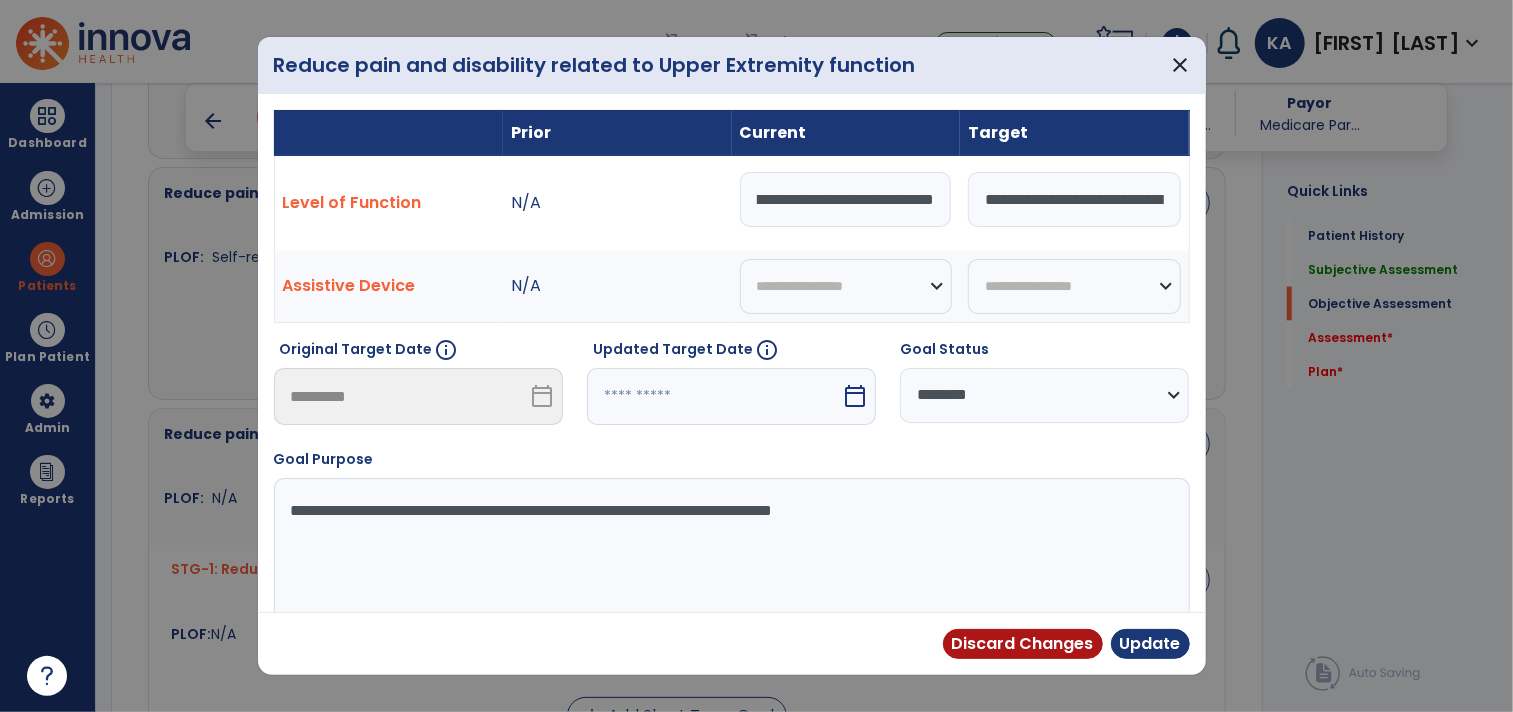 drag, startPoint x: 971, startPoint y: 192, endPoint x: 1051, endPoint y: 192, distance: 80 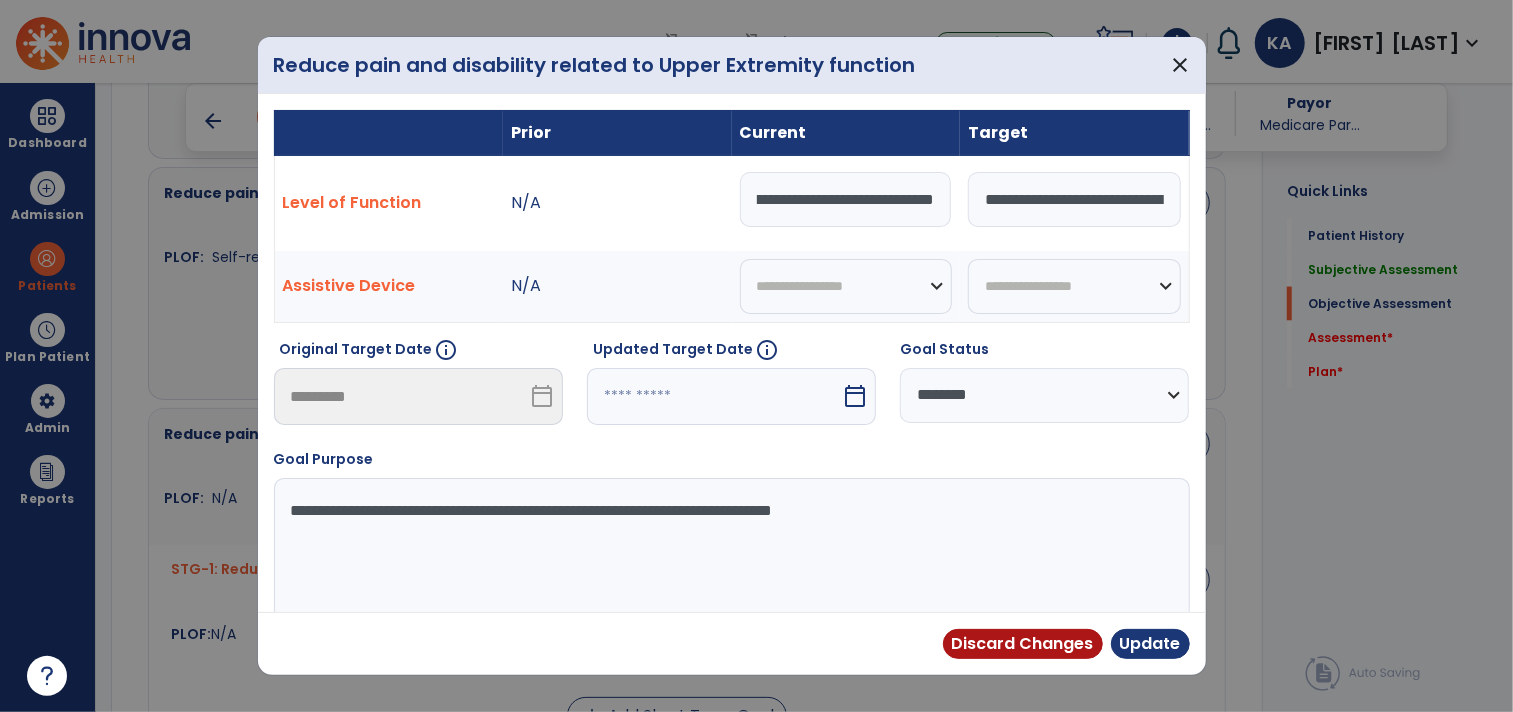 scroll, scrollTop: 0, scrollLeft: 0, axis: both 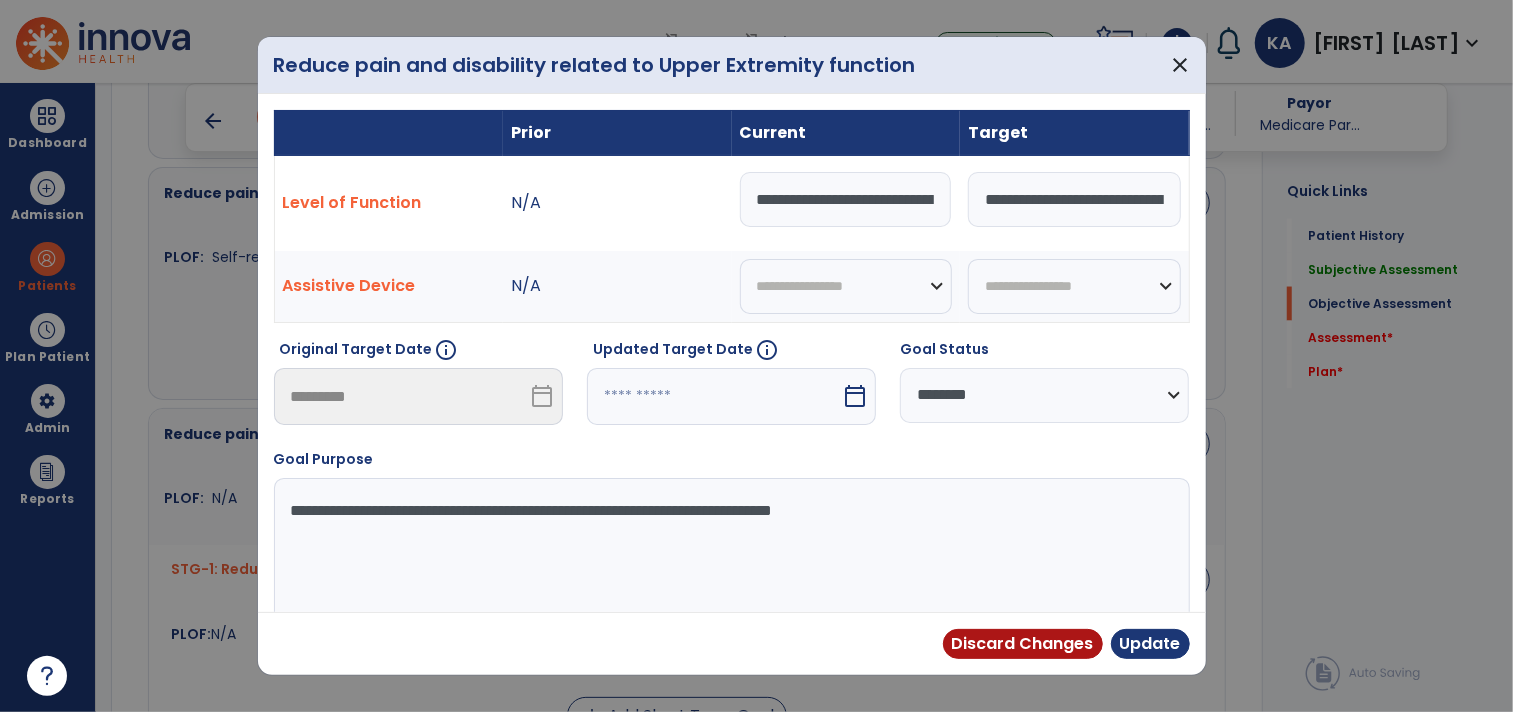 drag, startPoint x: 884, startPoint y: 194, endPoint x: 968, endPoint y: 194, distance: 84 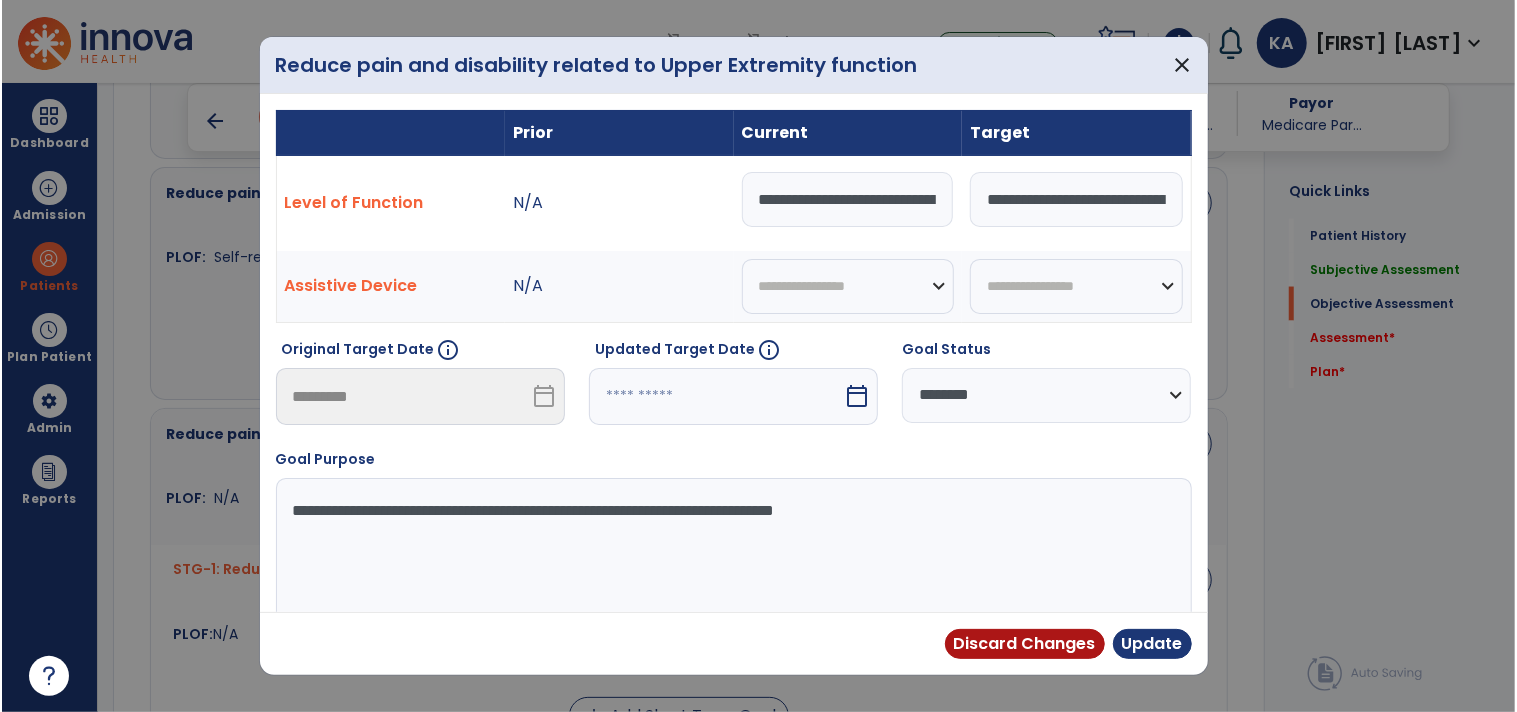 scroll, scrollTop: 0, scrollLeft: 378, axis: horizontal 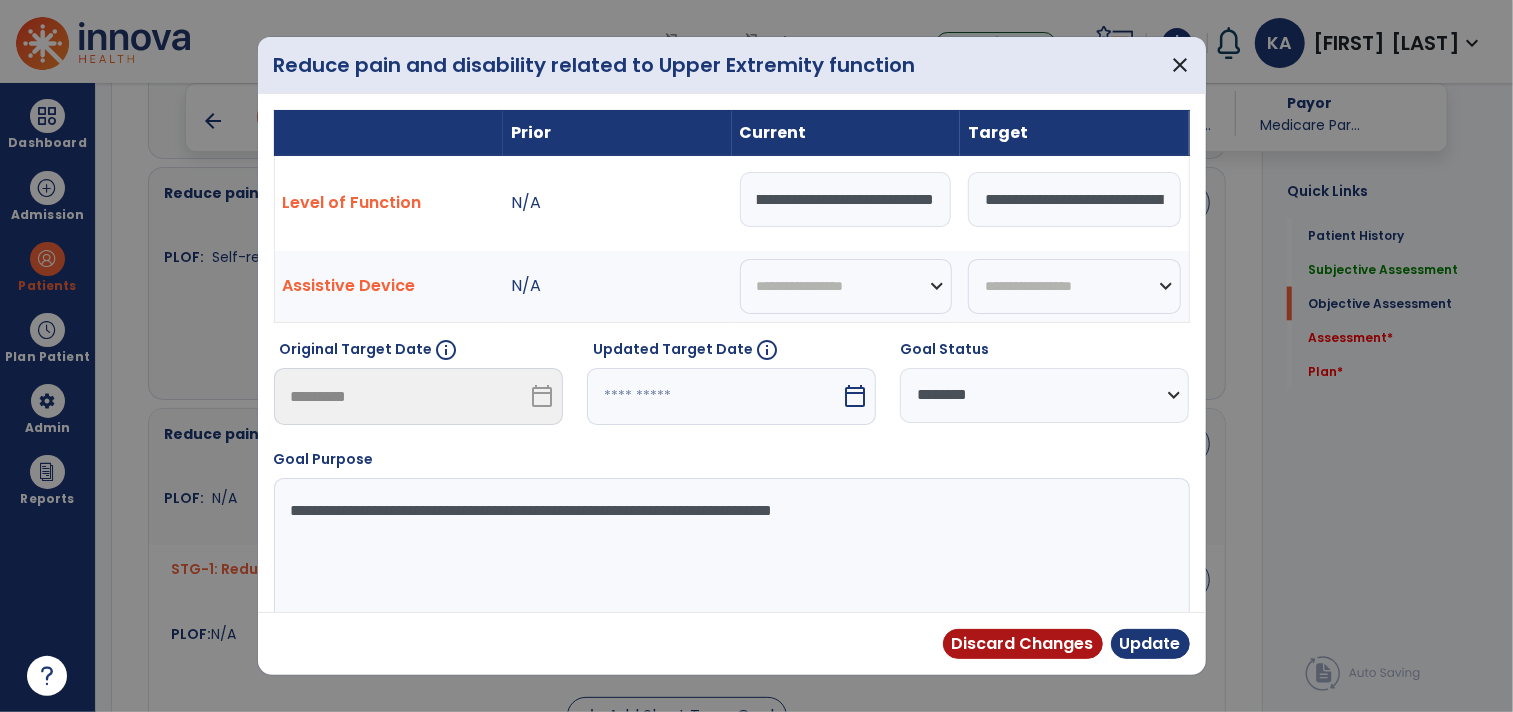 click on "**********" at bounding box center (846, 199) 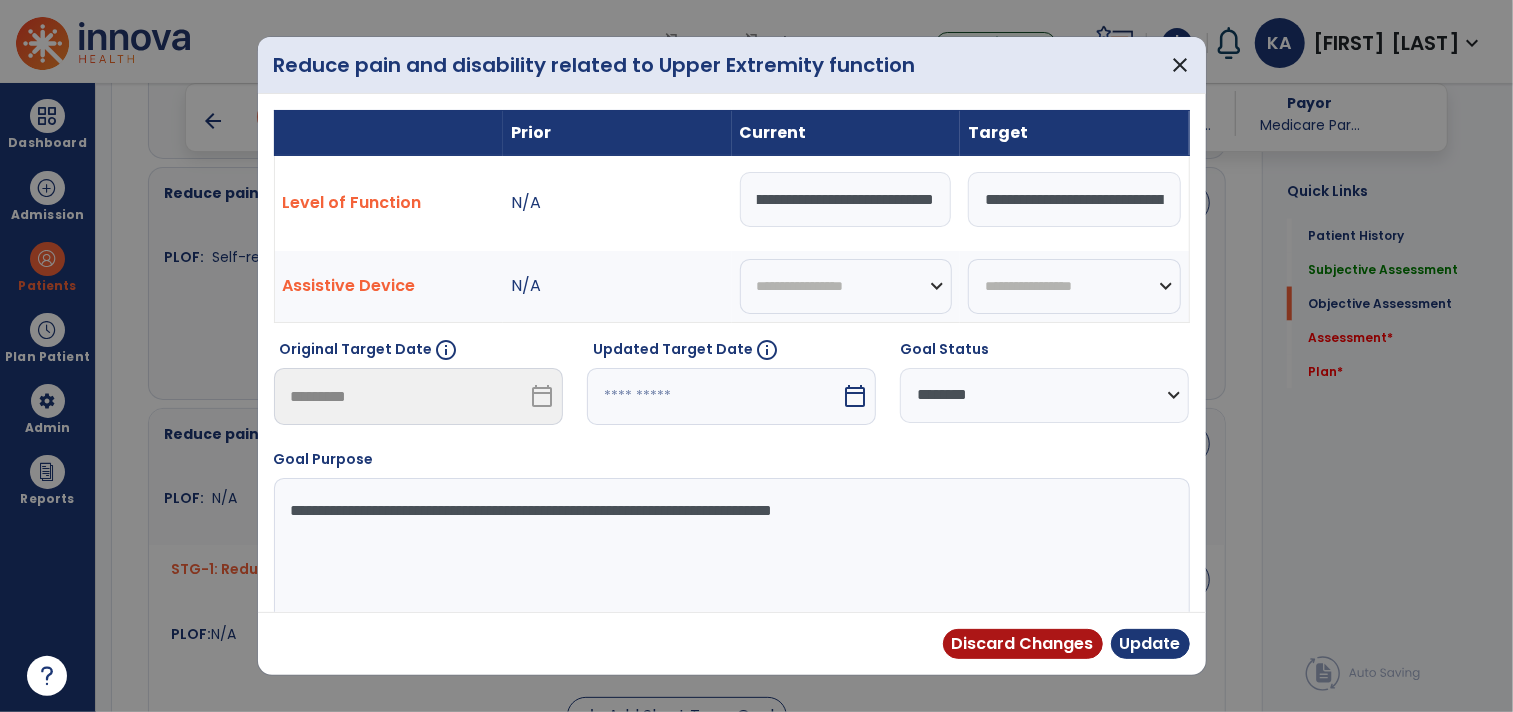type on "**********" 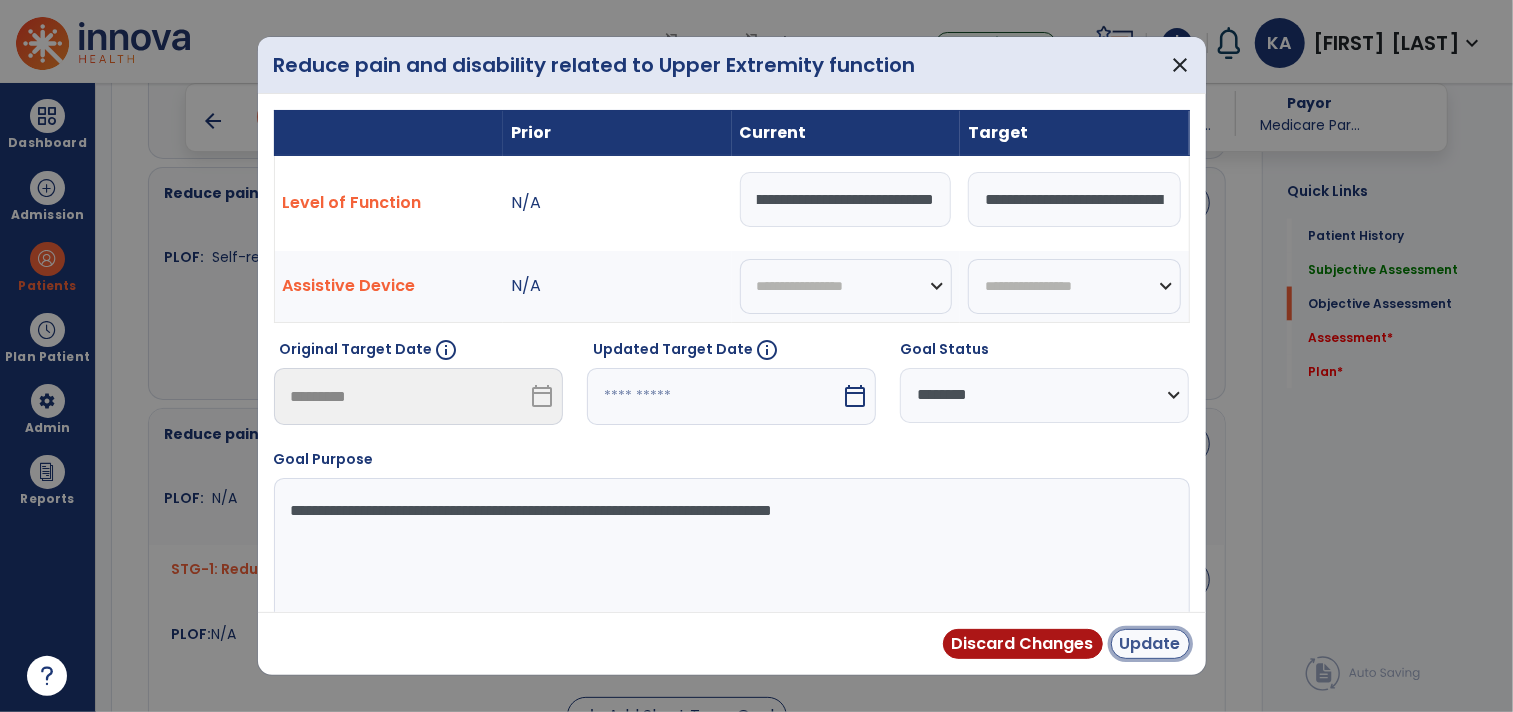 click on "Update" at bounding box center (1150, 644) 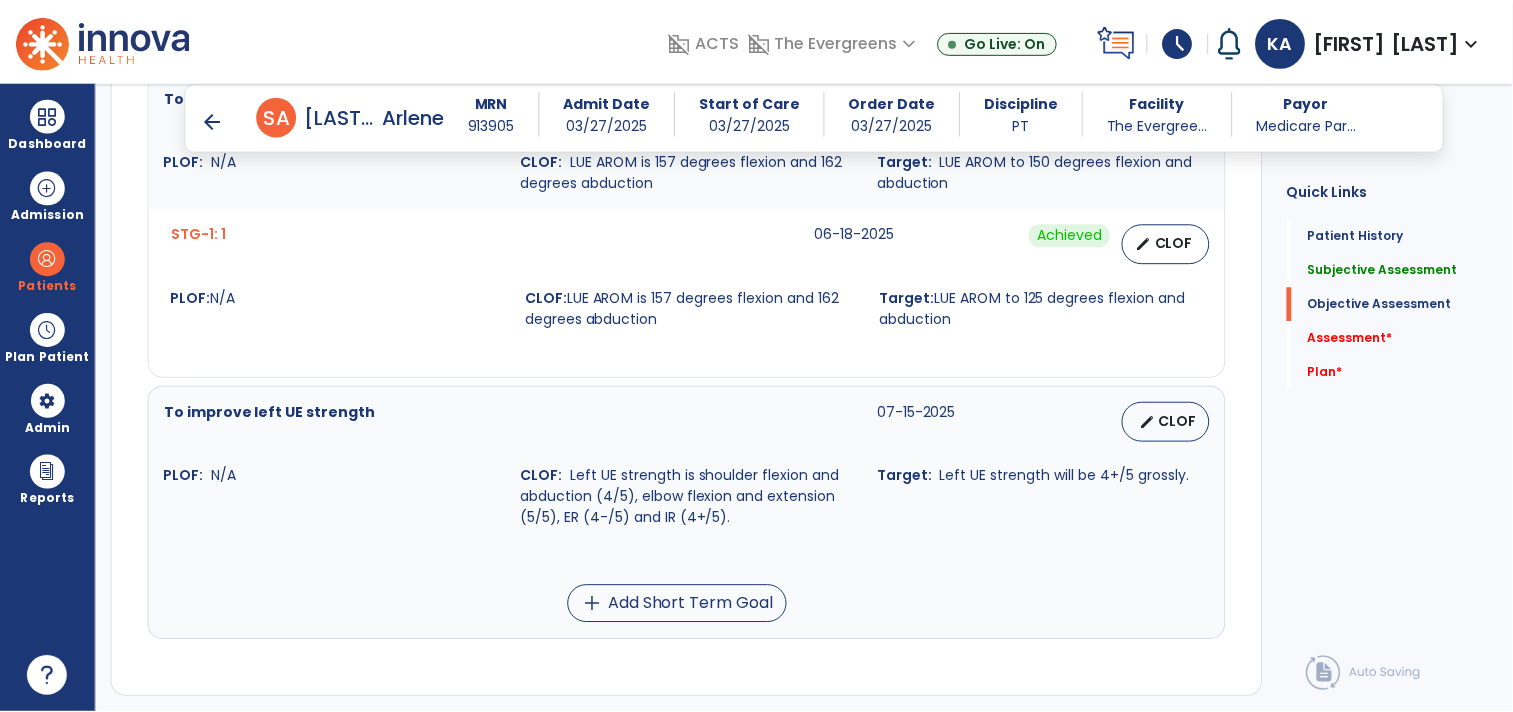 scroll, scrollTop: 2666, scrollLeft: 0, axis: vertical 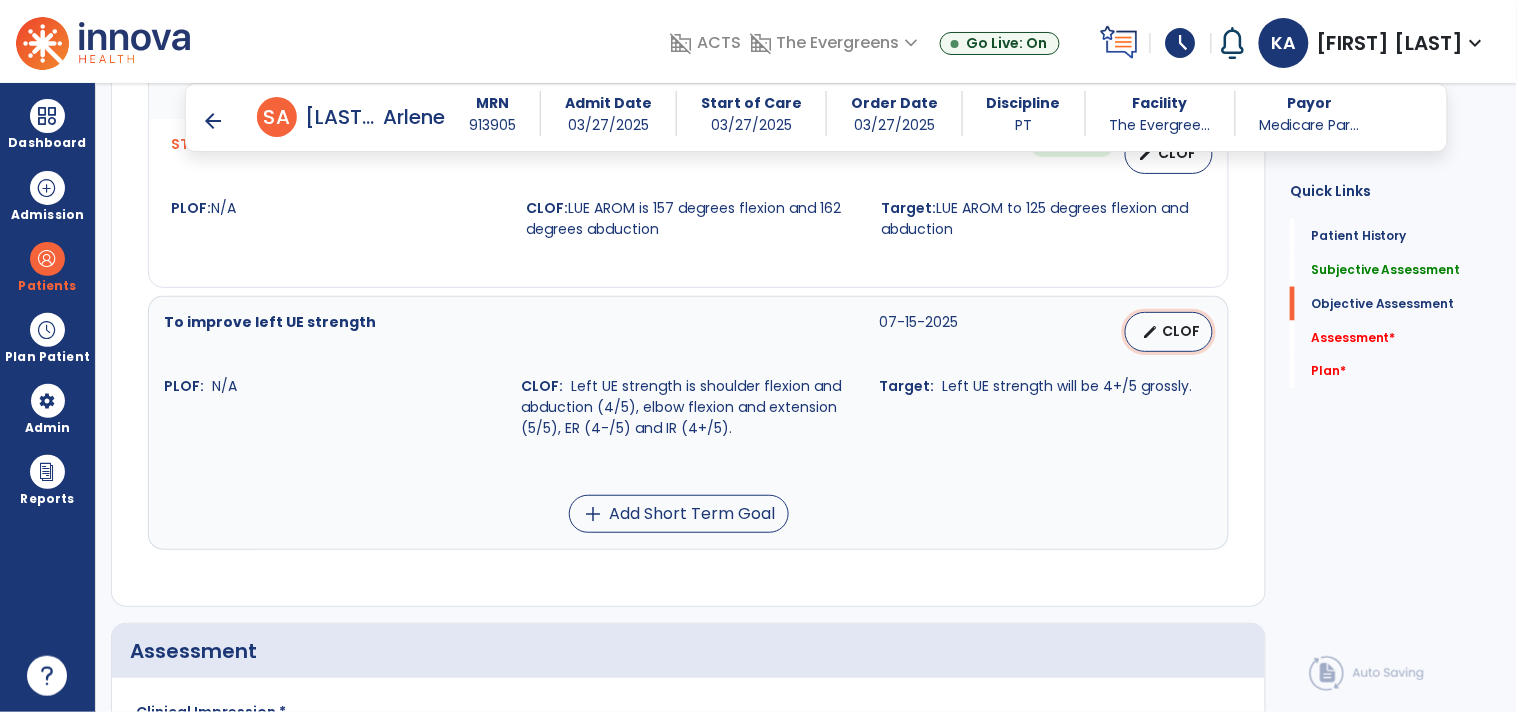 click on "edit   CLOF" at bounding box center (1169, 332) 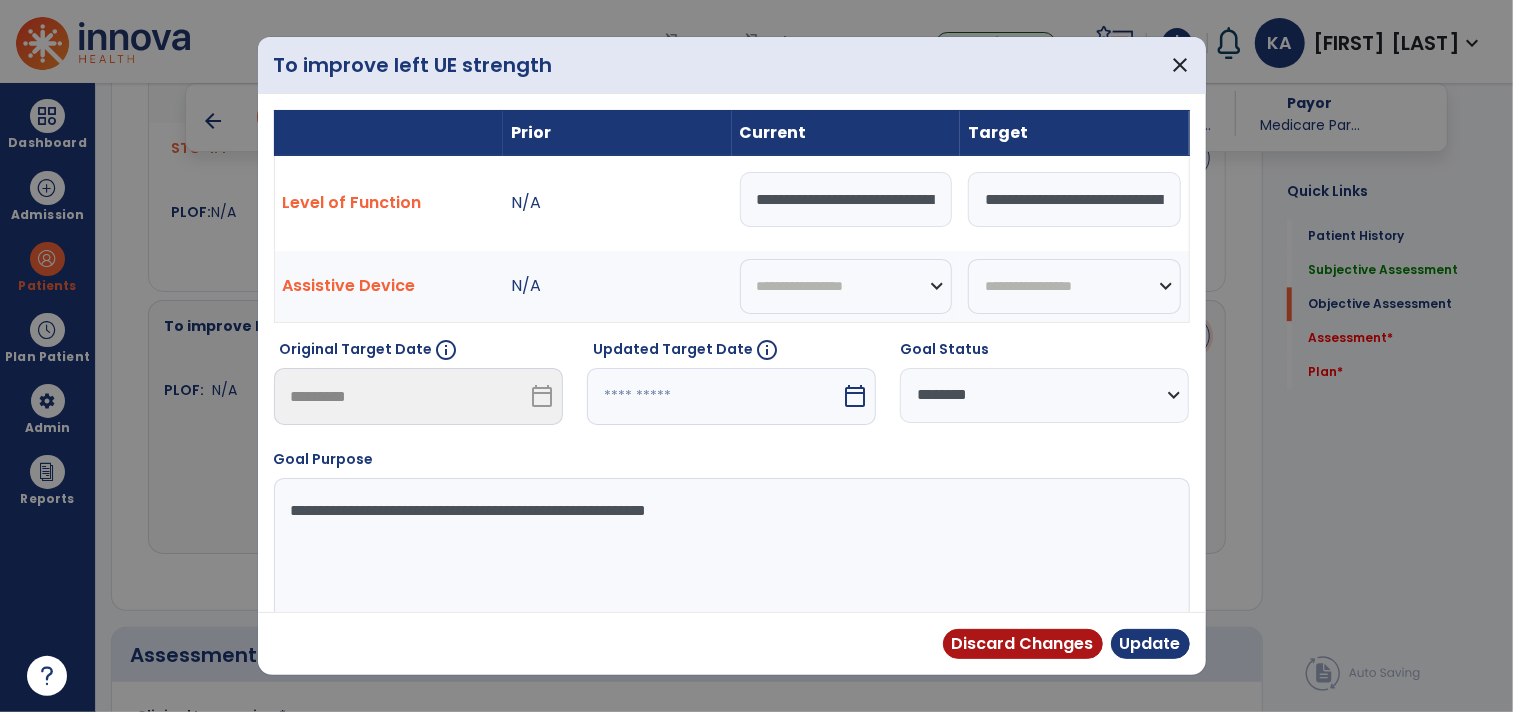 scroll, scrollTop: 2666, scrollLeft: 0, axis: vertical 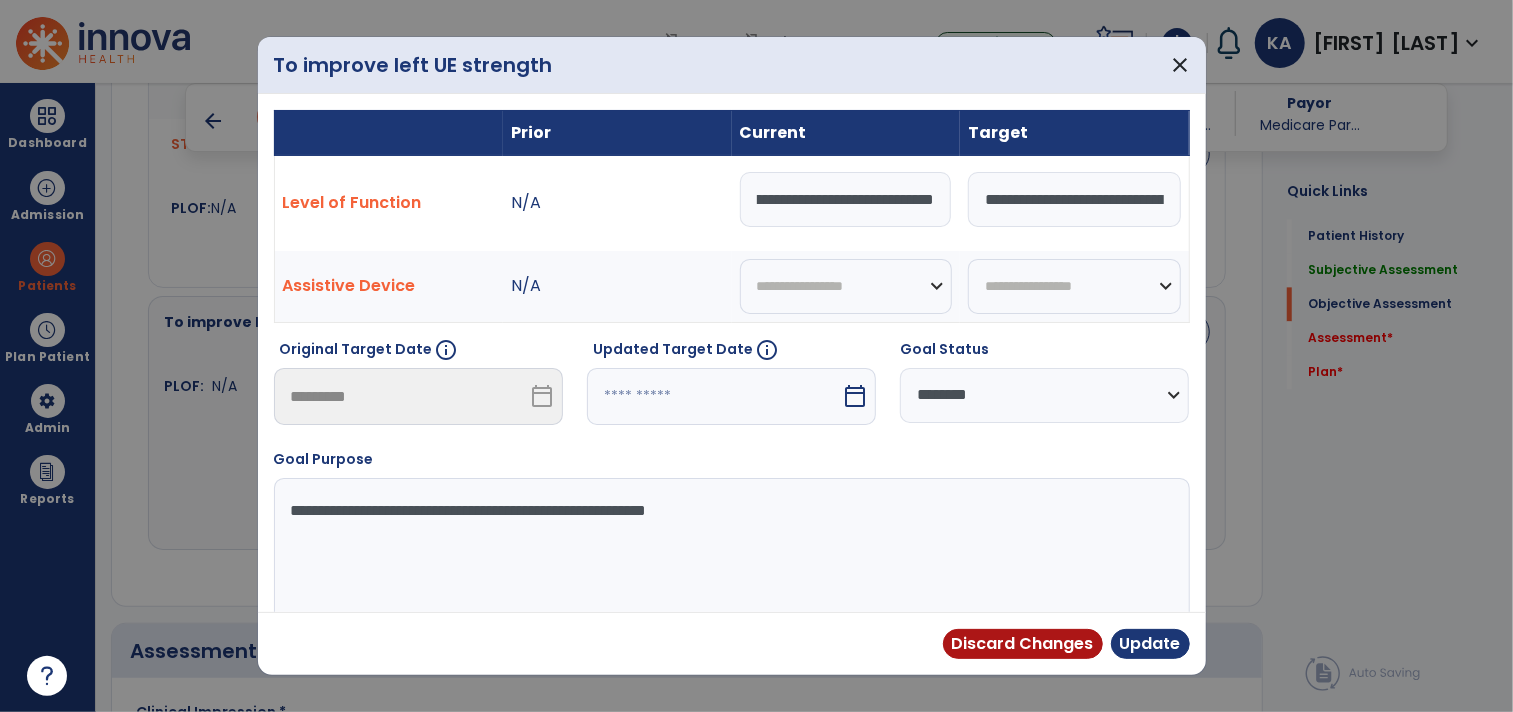 drag, startPoint x: 816, startPoint y: 200, endPoint x: 1058, endPoint y: 191, distance: 242.1673 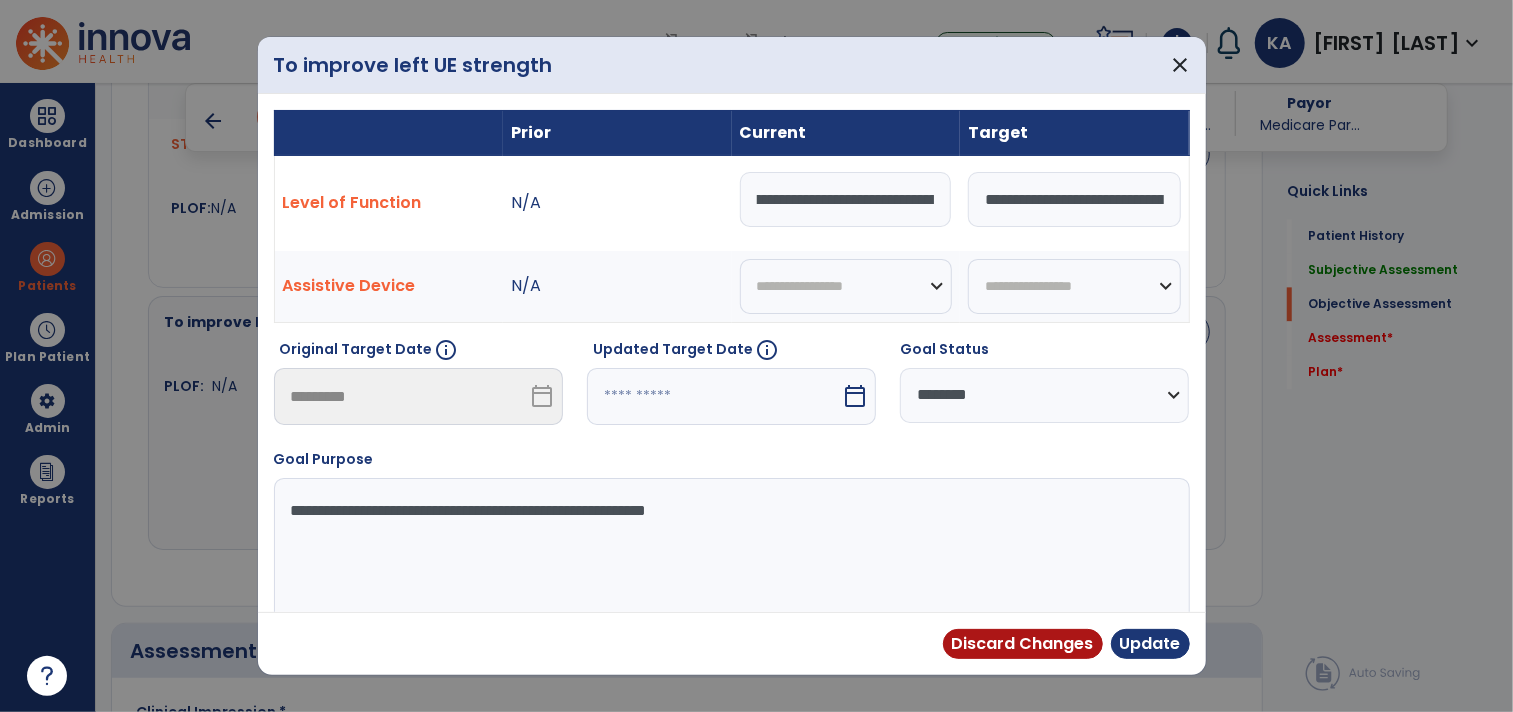scroll, scrollTop: 0, scrollLeft: 0, axis: both 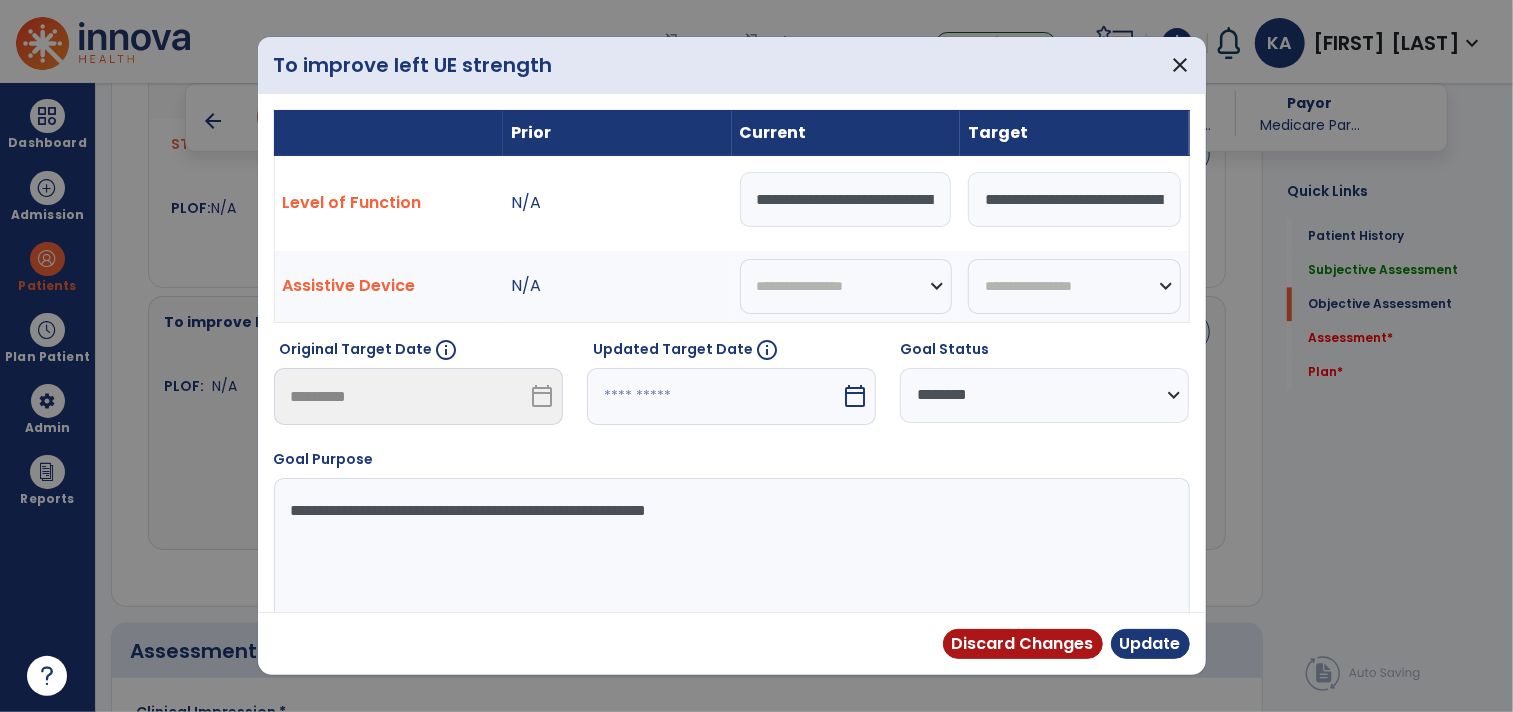 drag, startPoint x: 931, startPoint y: 195, endPoint x: 648, endPoint y: 174, distance: 283.77808 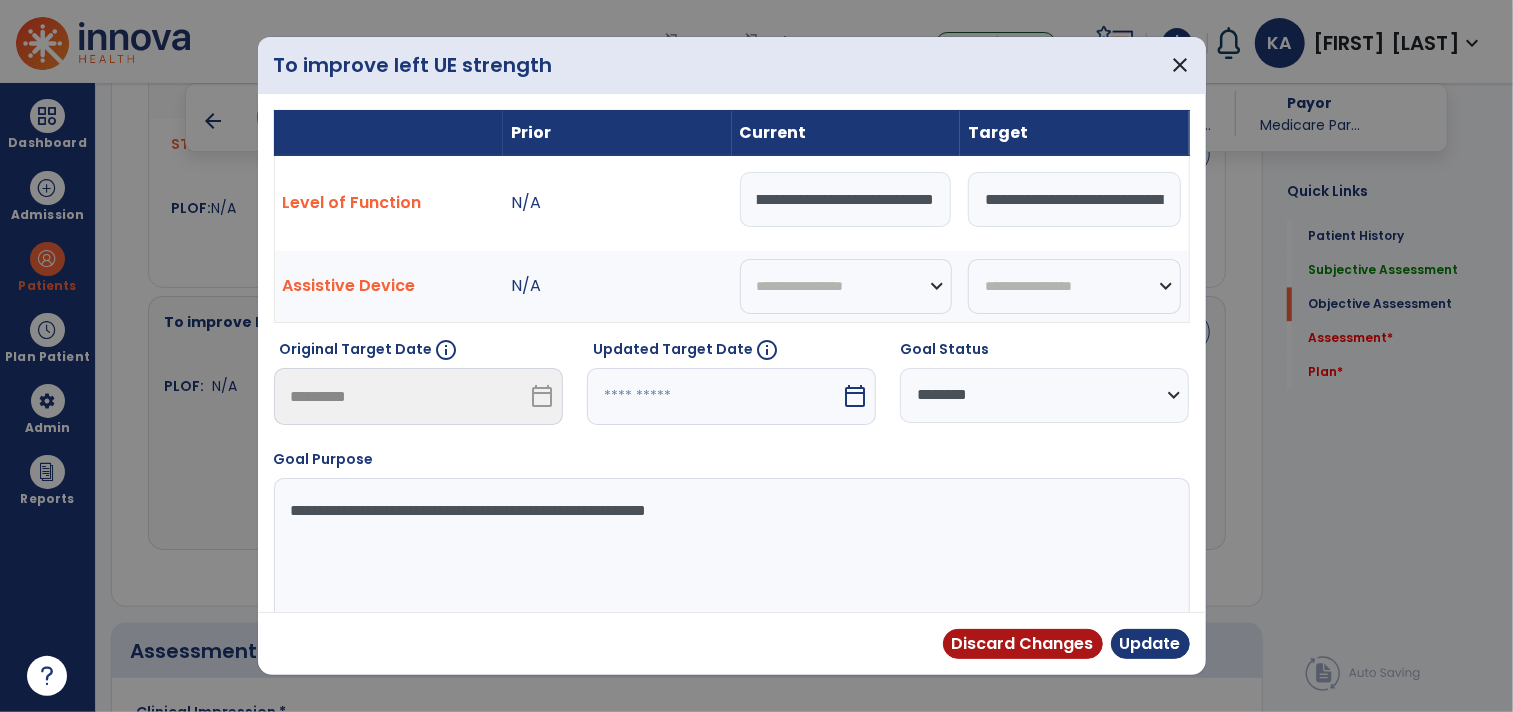 scroll, scrollTop: 0, scrollLeft: 734, axis: horizontal 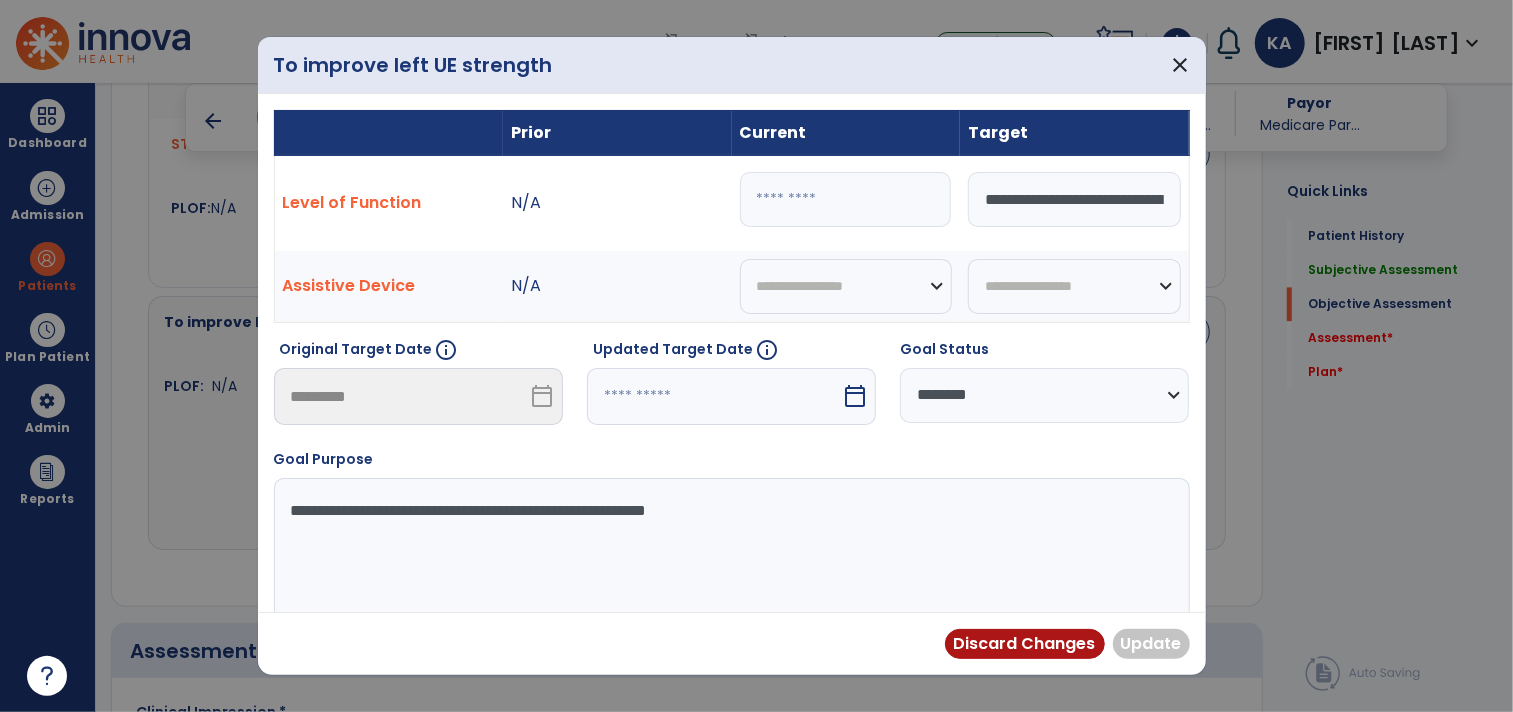 paste on "**********" 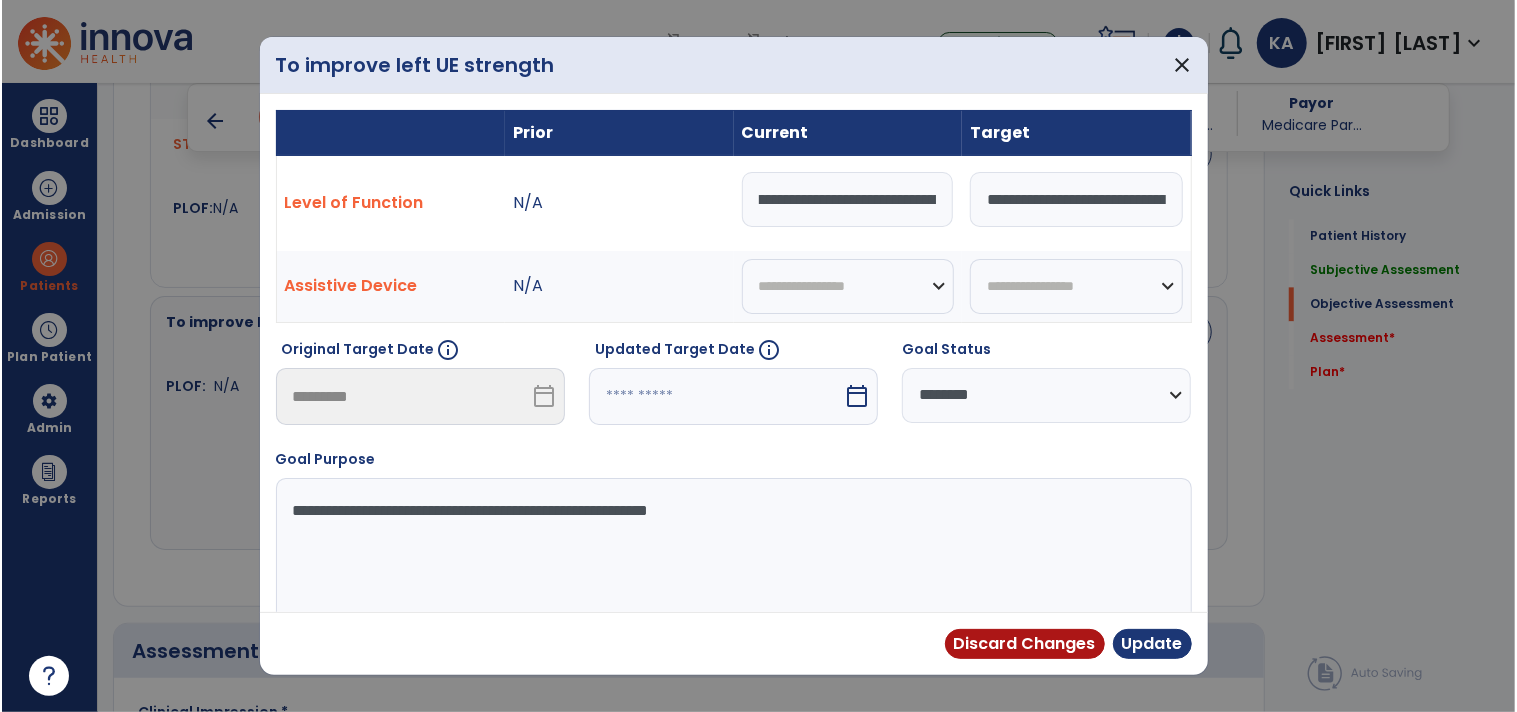 scroll, scrollTop: 0, scrollLeft: 0, axis: both 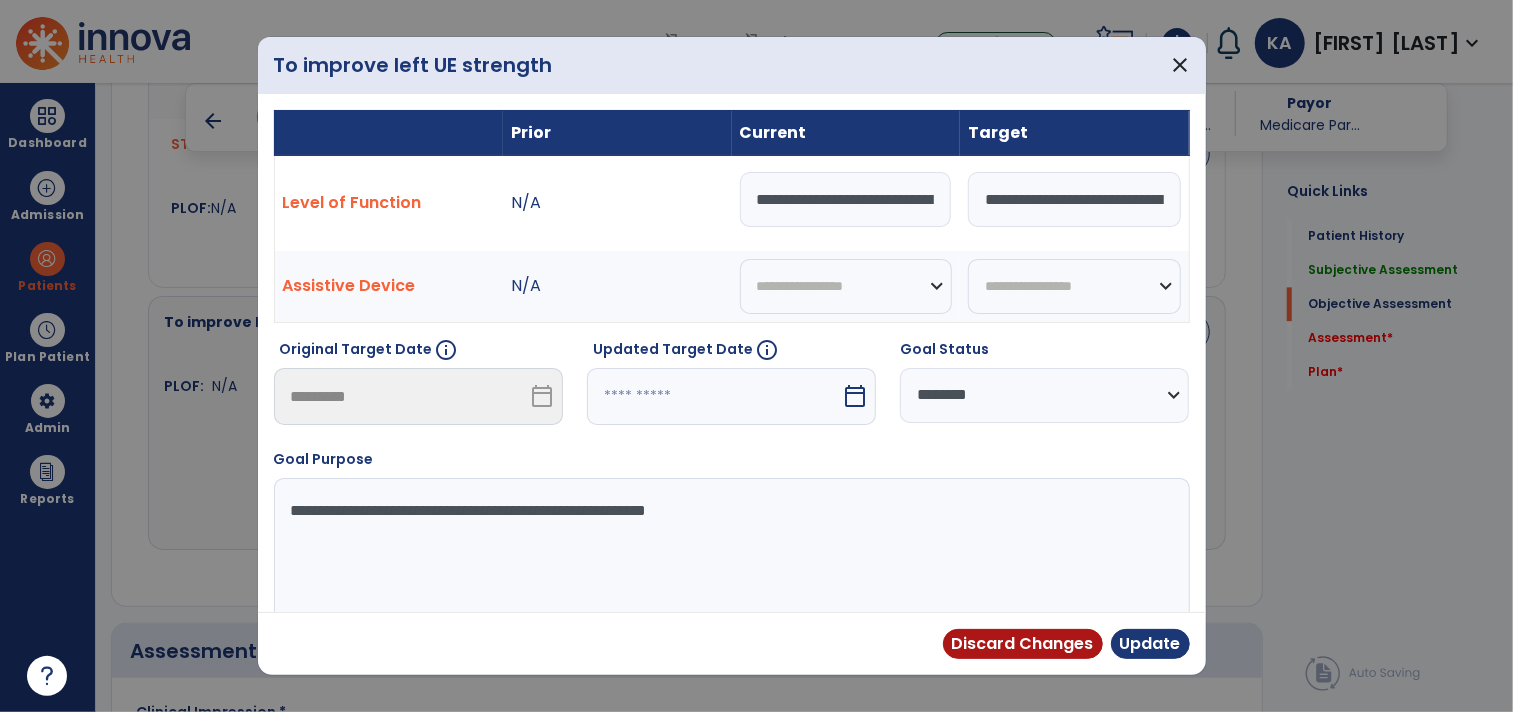 drag, startPoint x: 937, startPoint y: 194, endPoint x: 597, endPoint y: 193, distance: 340.00146 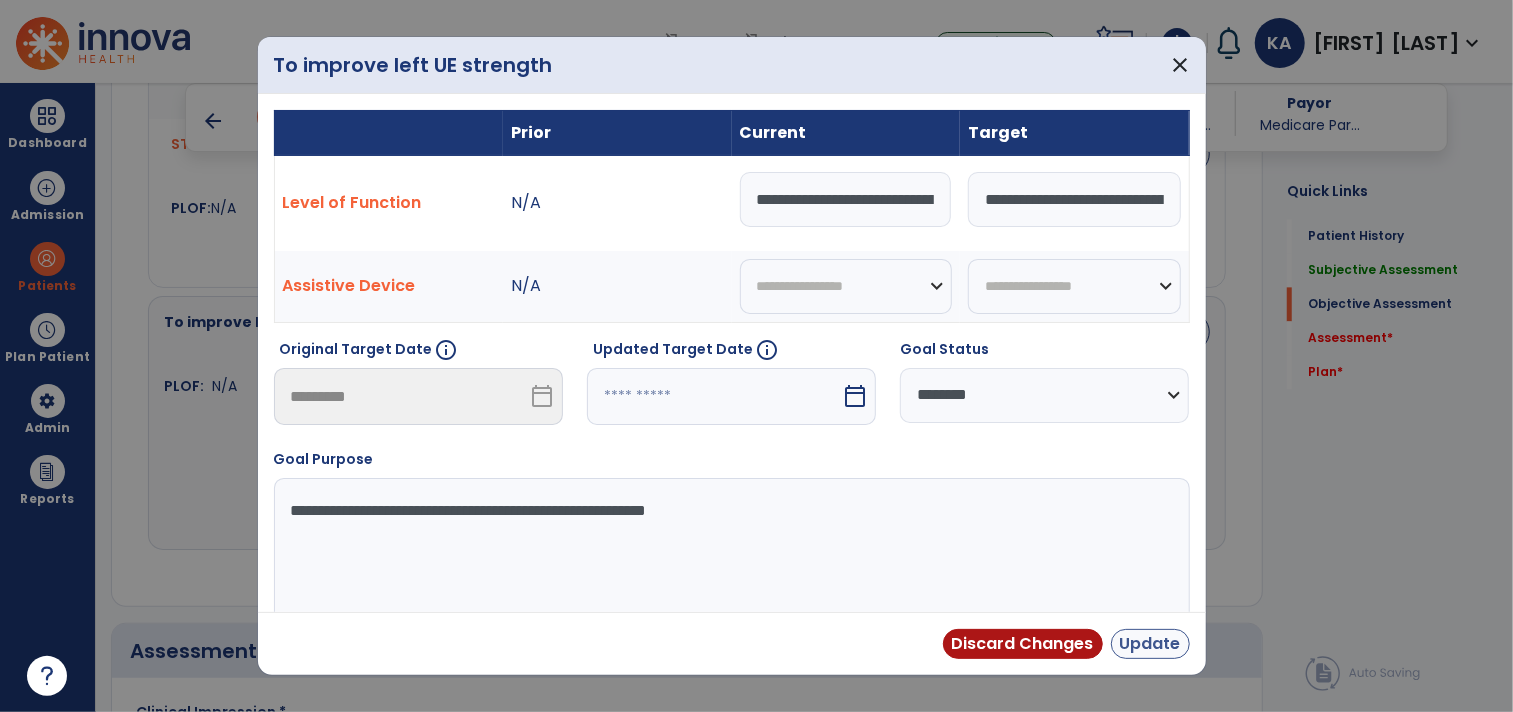 type on "**********" 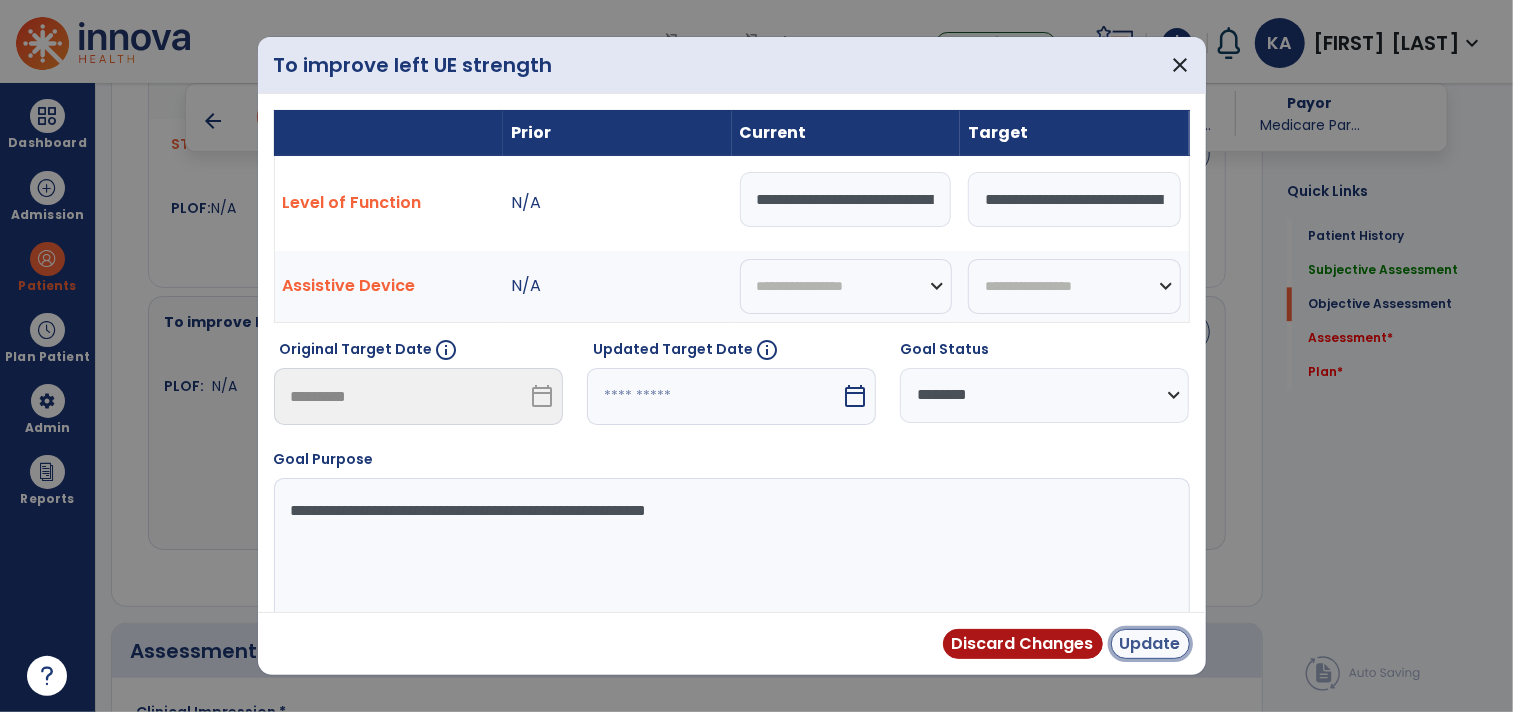 click on "Update" at bounding box center [1150, 644] 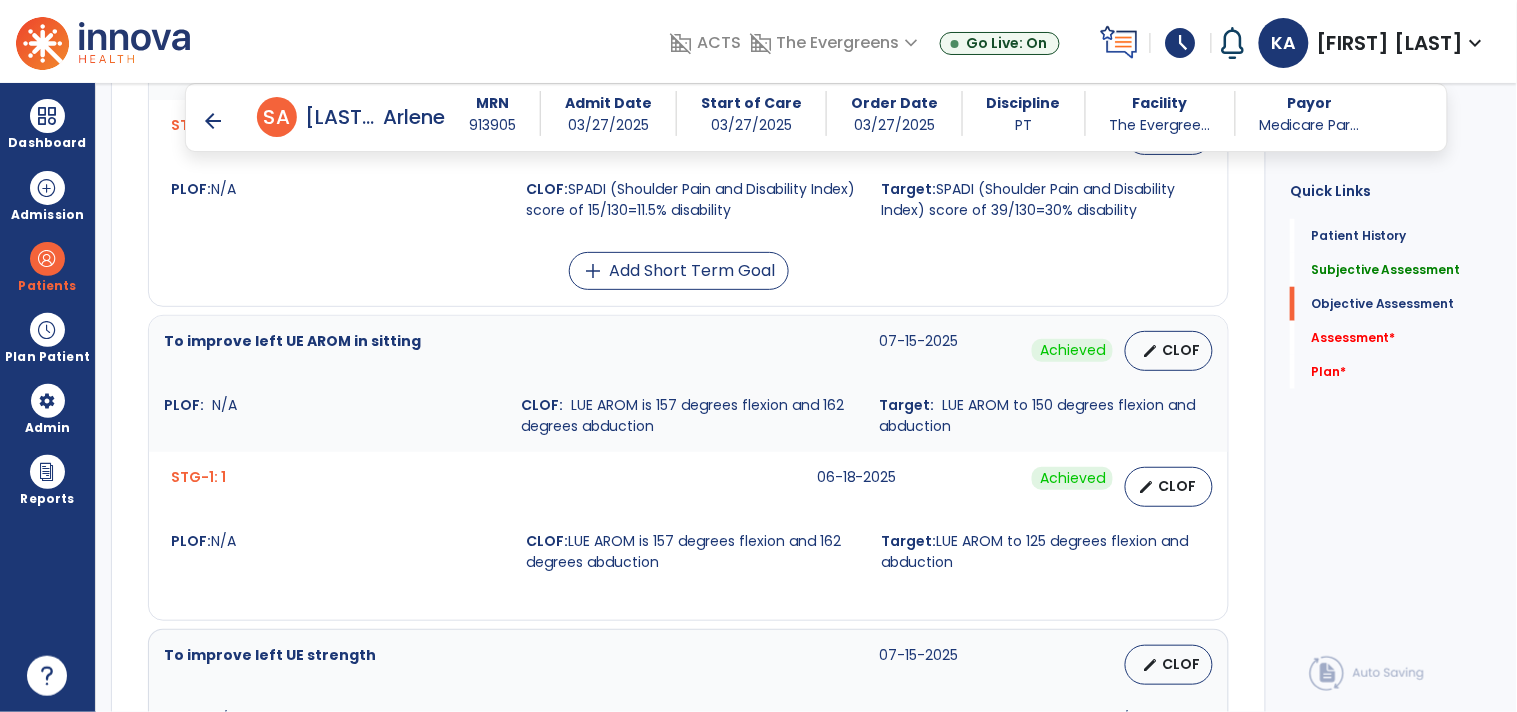 scroll, scrollTop: 3000, scrollLeft: 0, axis: vertical 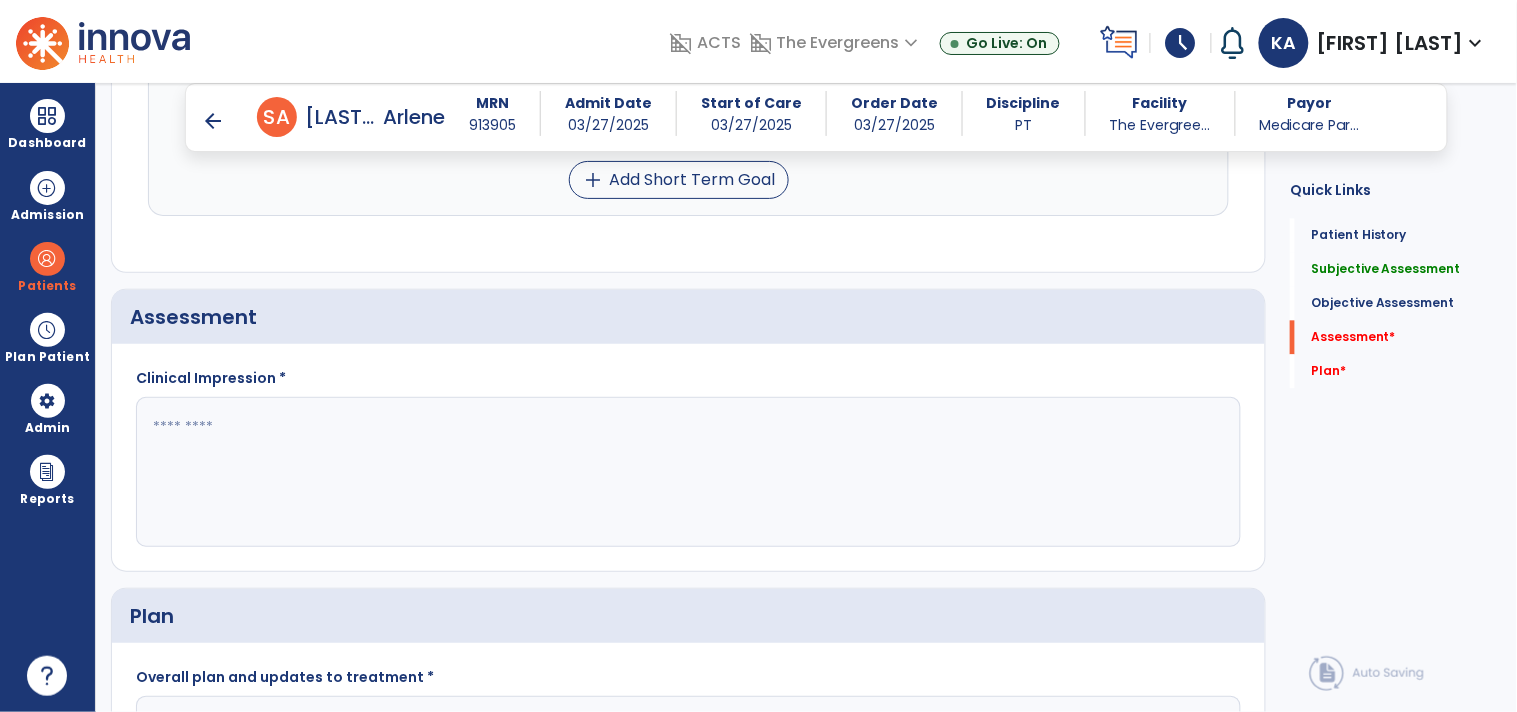 click 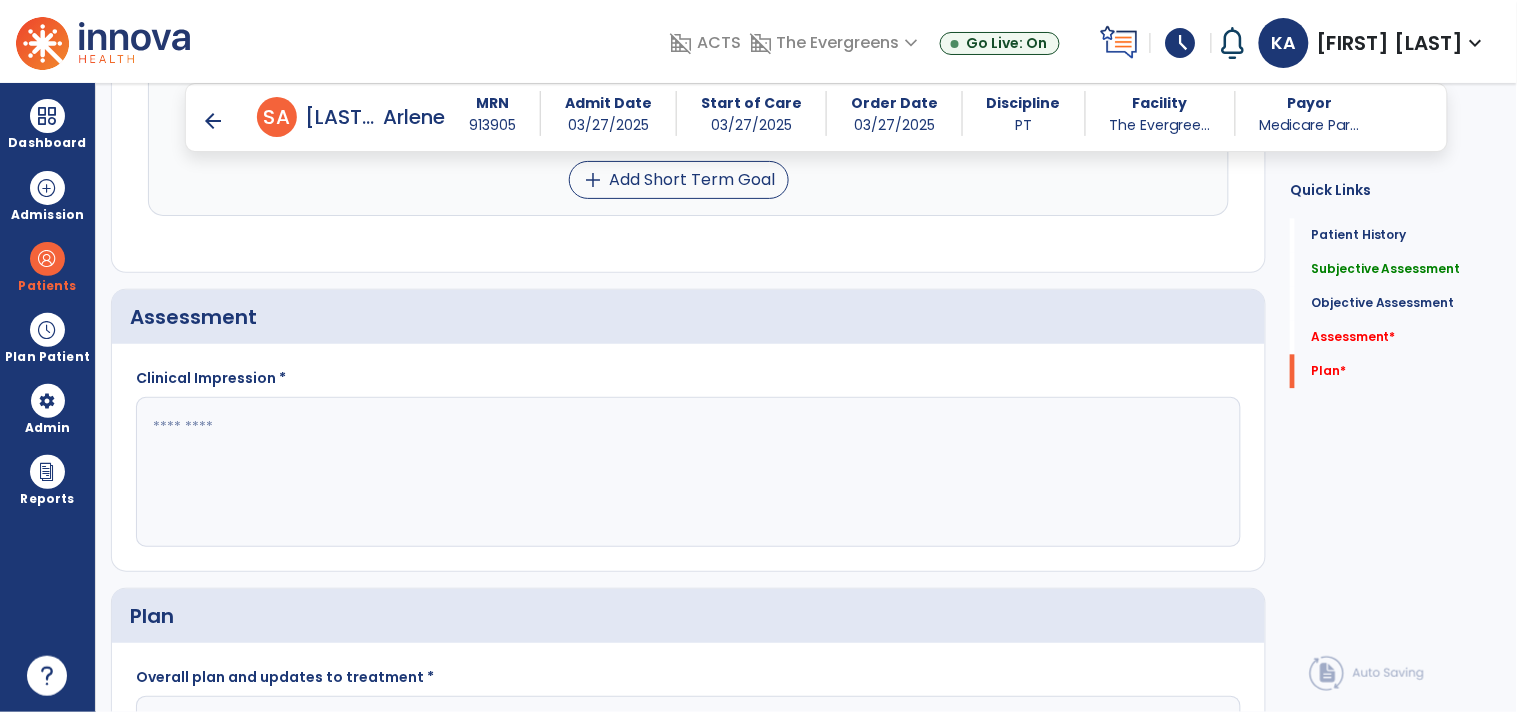 scroll, scrollTop: 3111, scrollLeft: 0, axis: vertical 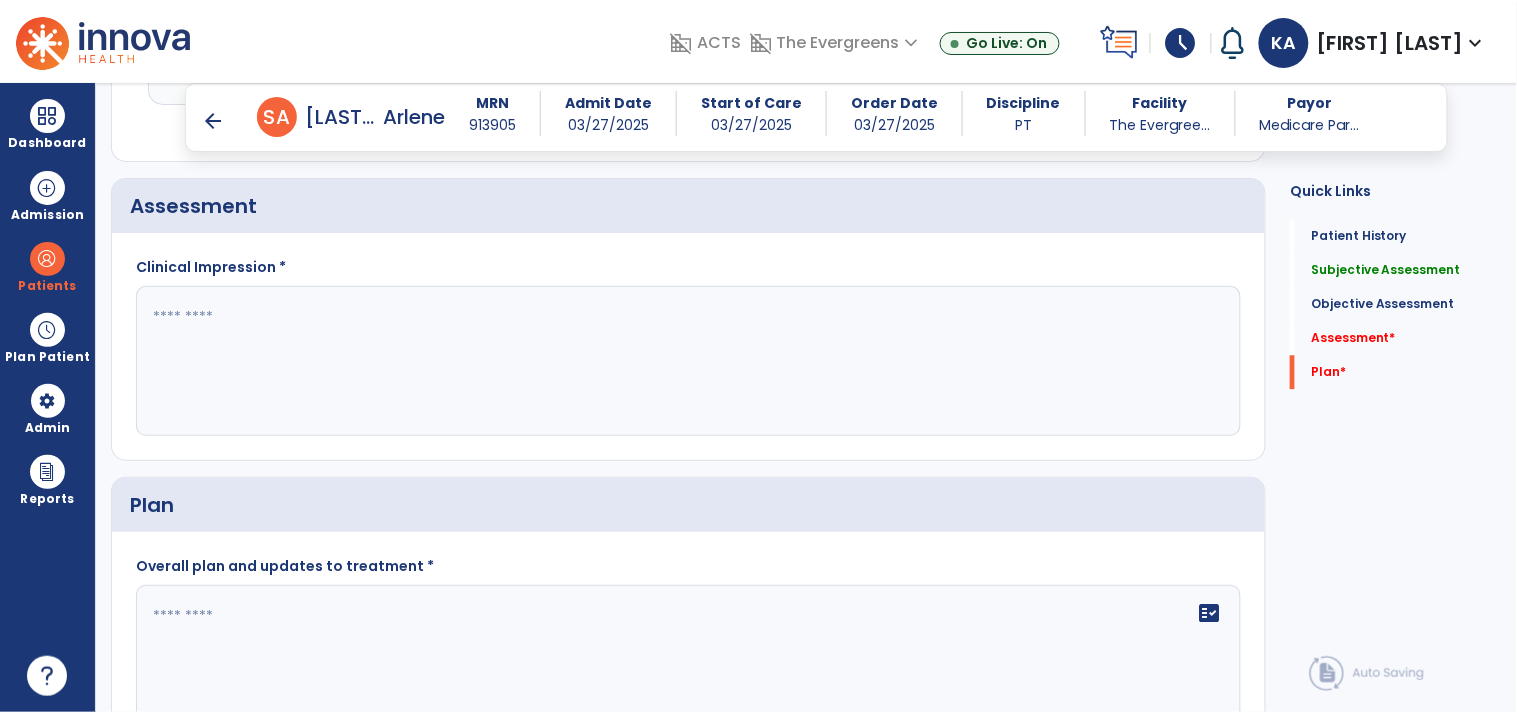 click 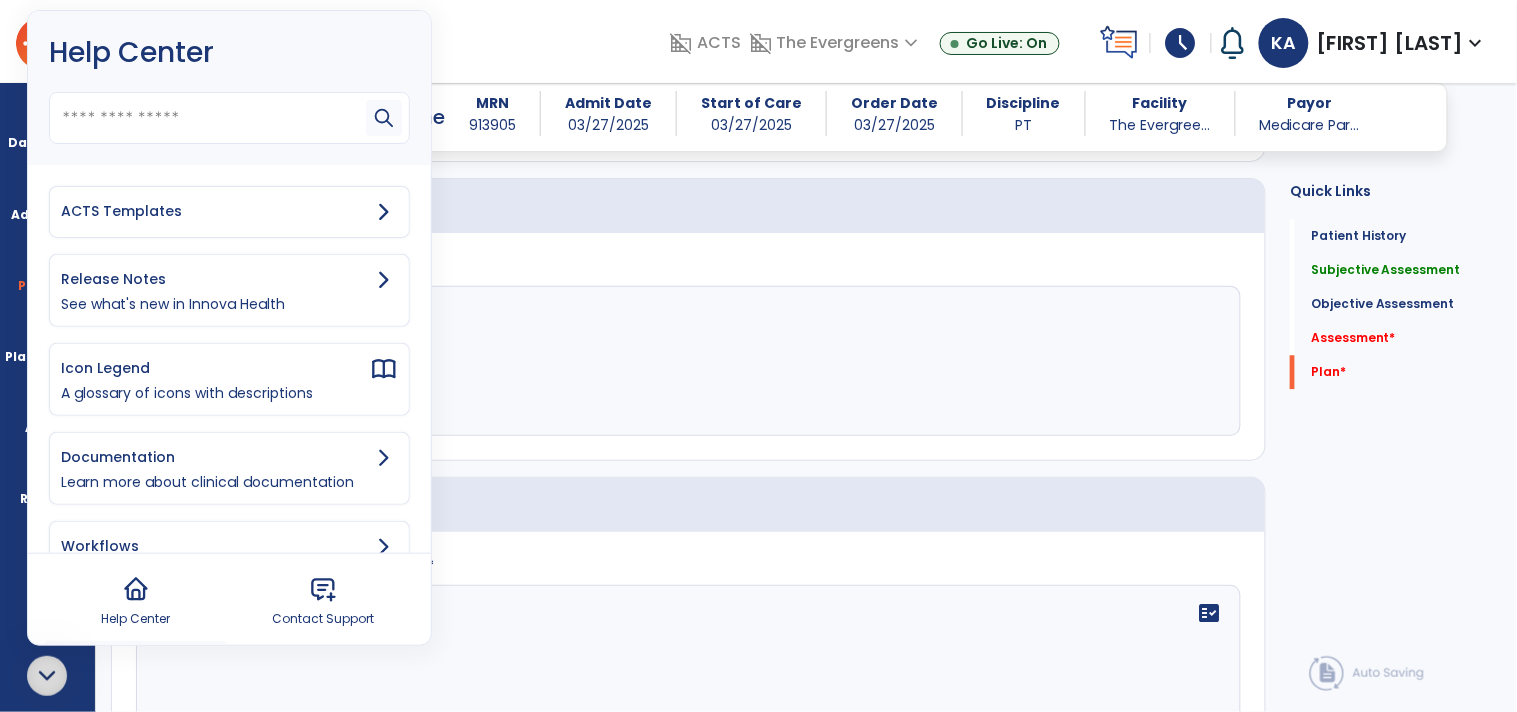click on "ACTS Templates" at bounding box center (215, 211) 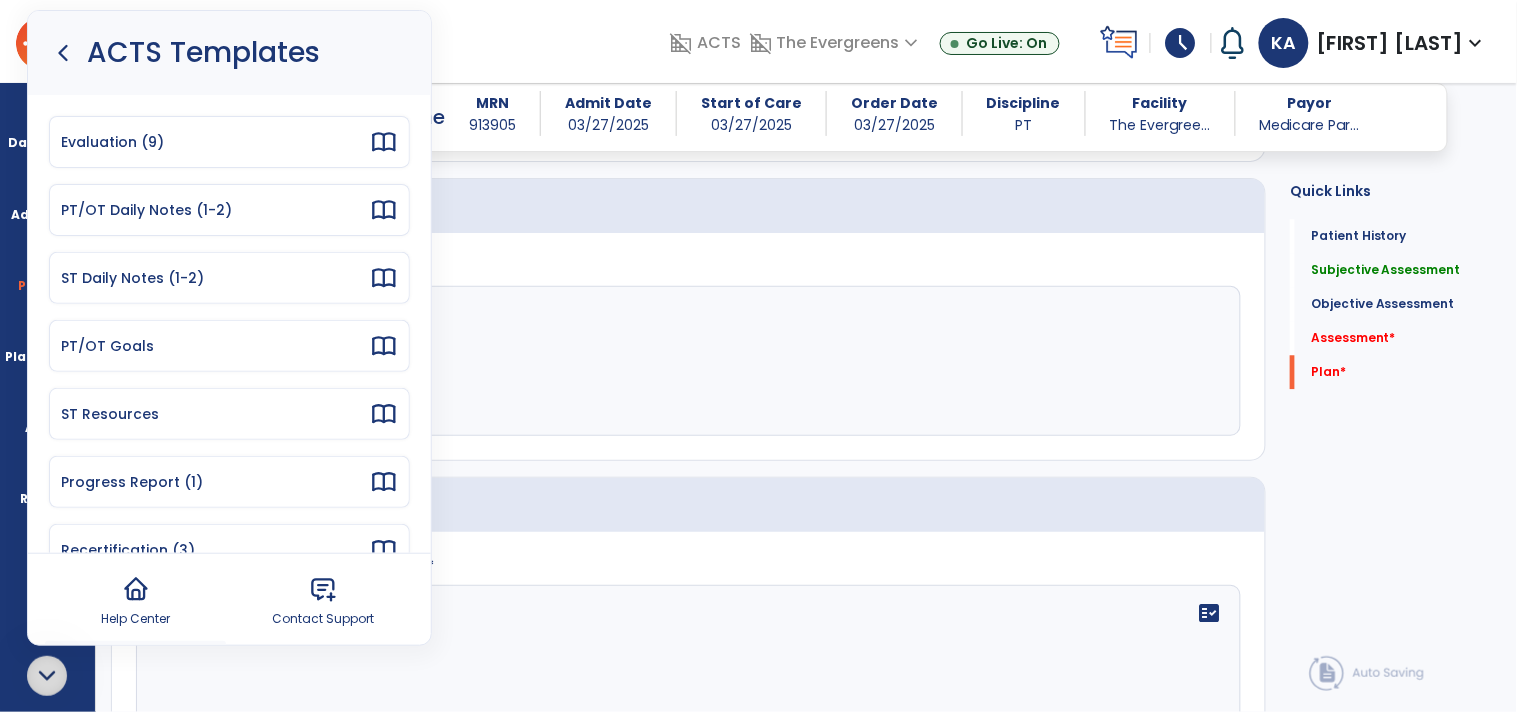 scroll, scrollTop: 181, scrollLeft: 0, axis: vertical 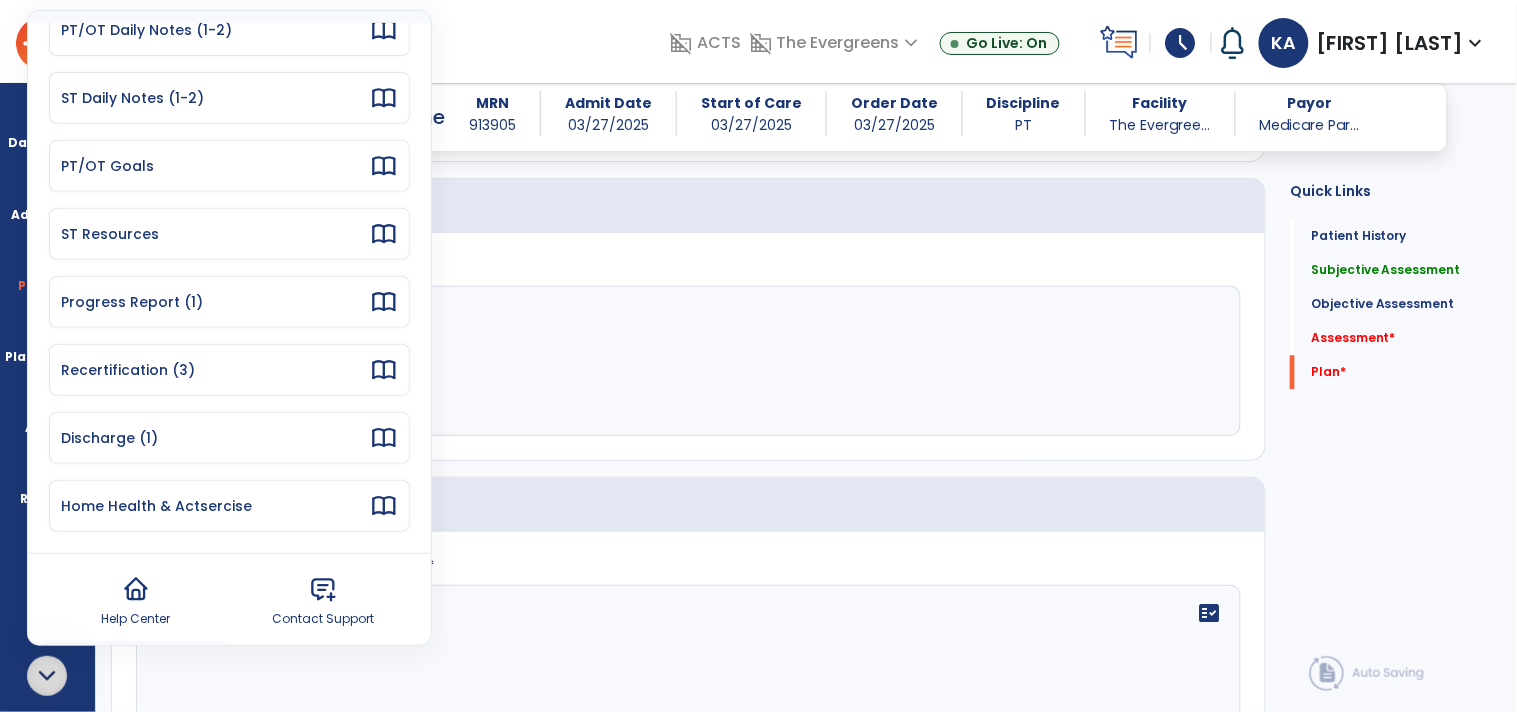click on "Progress Report (1)" at bounding box center [215, 302] 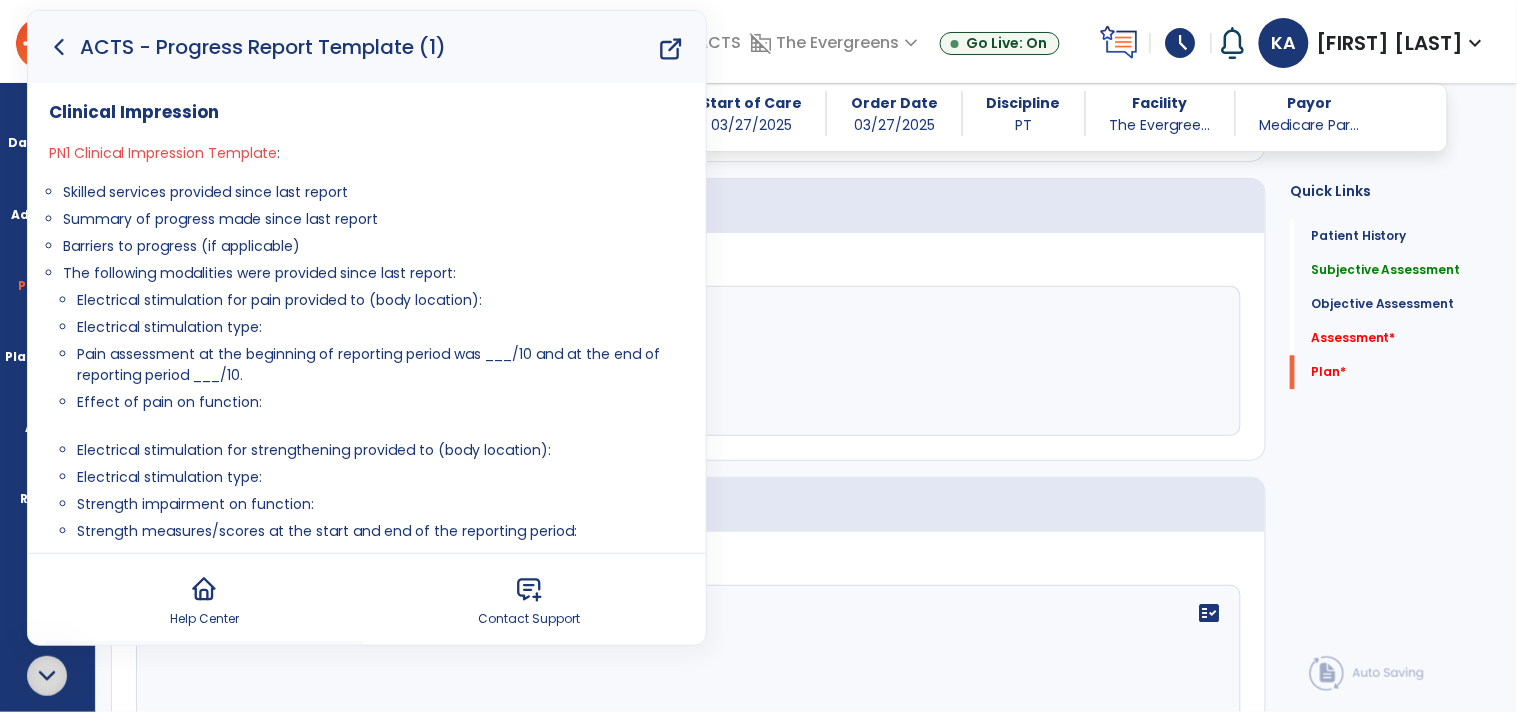drag, startPoint x: 281, startPoint y: 402, endPoint x: 54, endPoint y: 195, distance: 307.21002 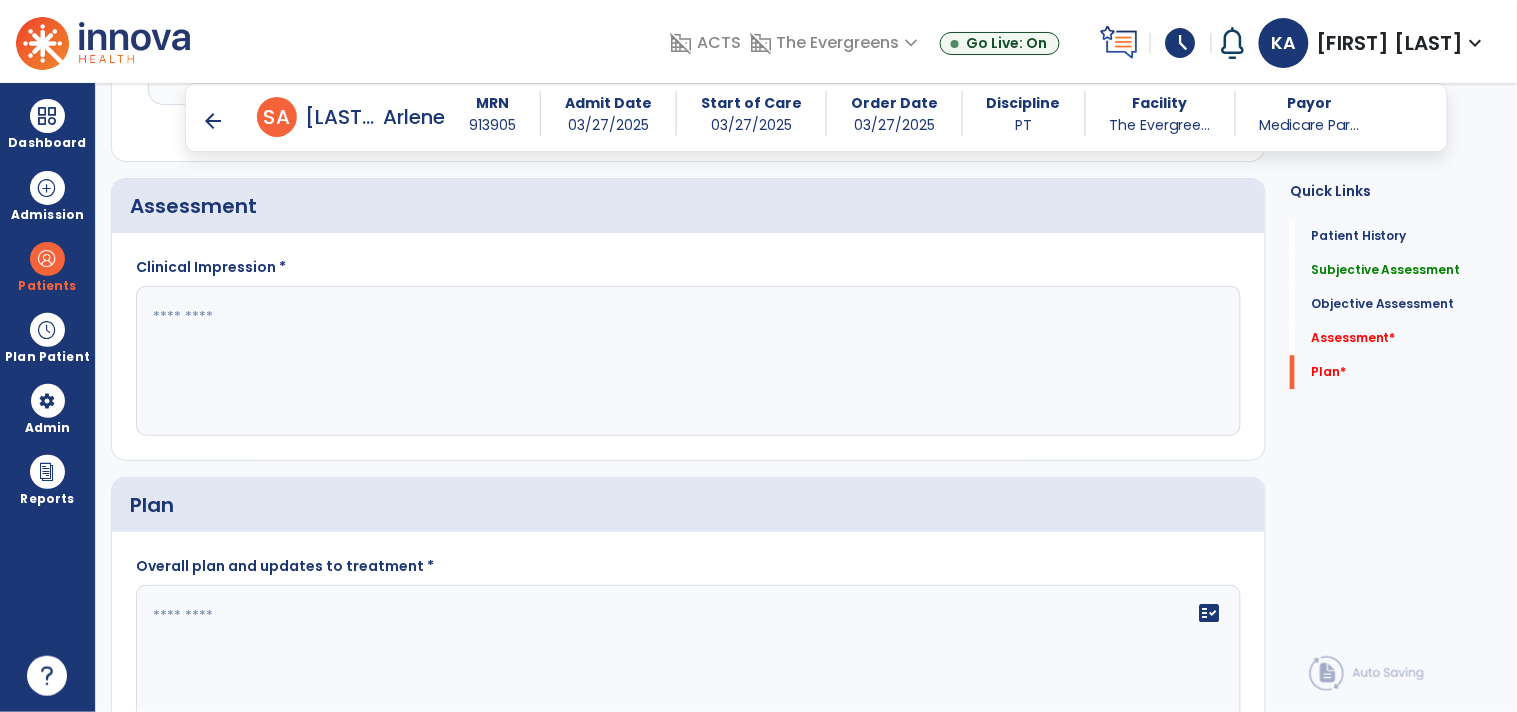 click 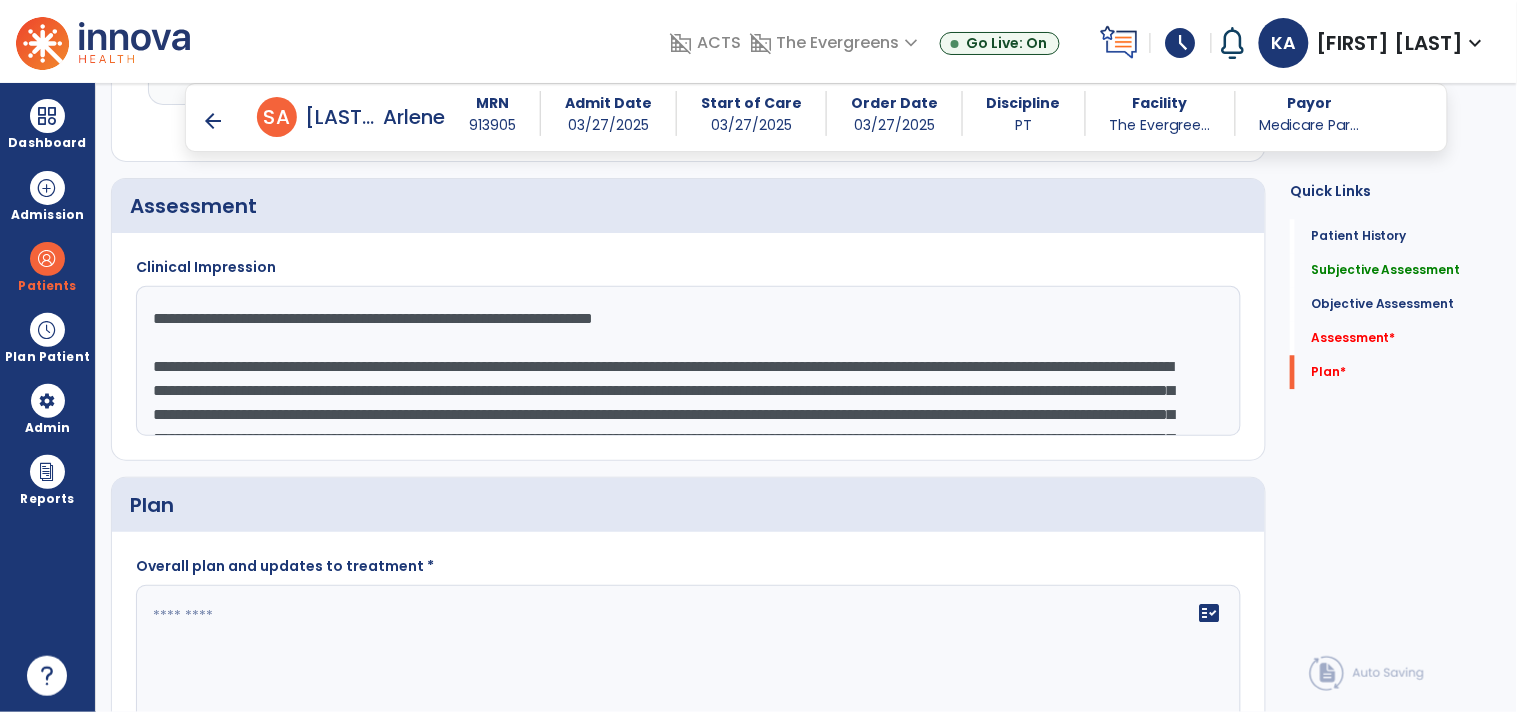 scroll, scrollTop: 183, scrollLeft: 0, axis: vertical 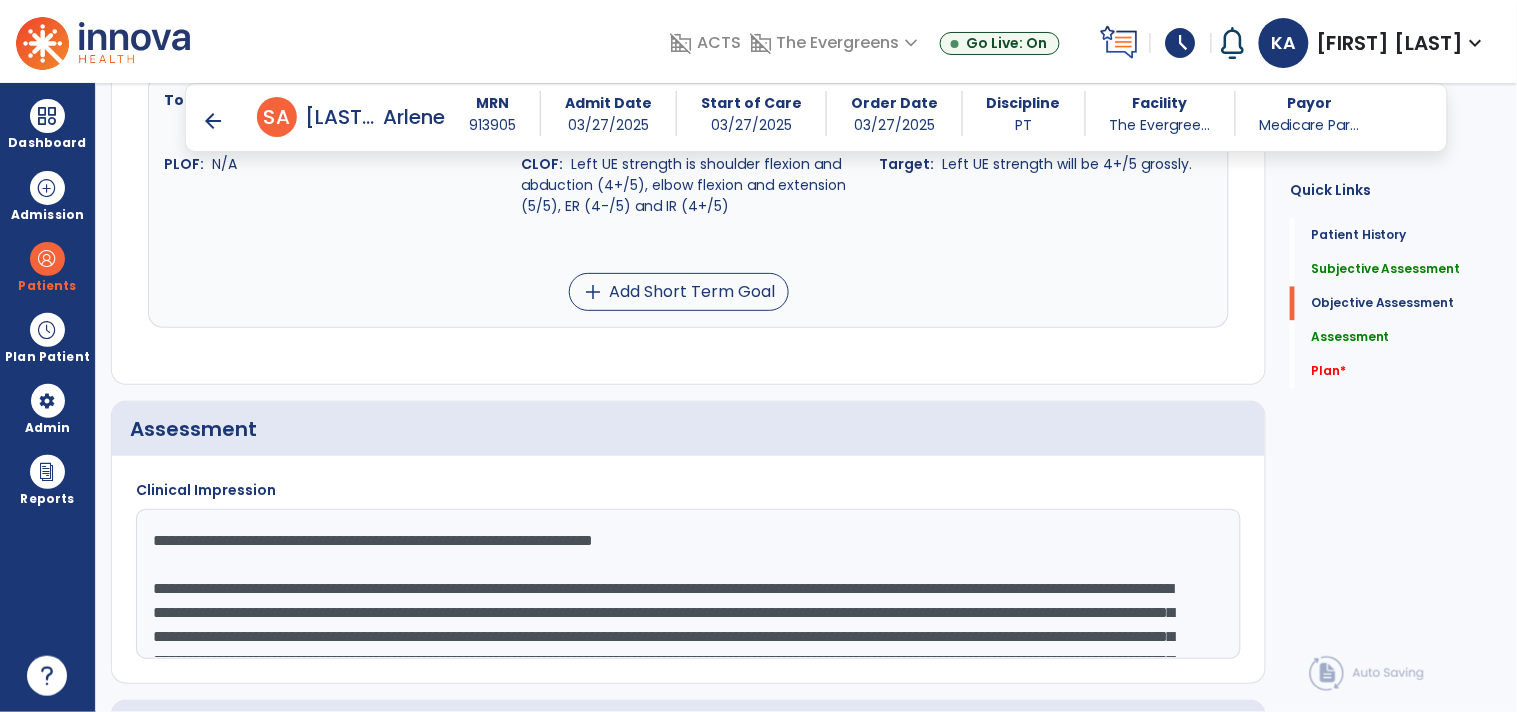 click on "**********" 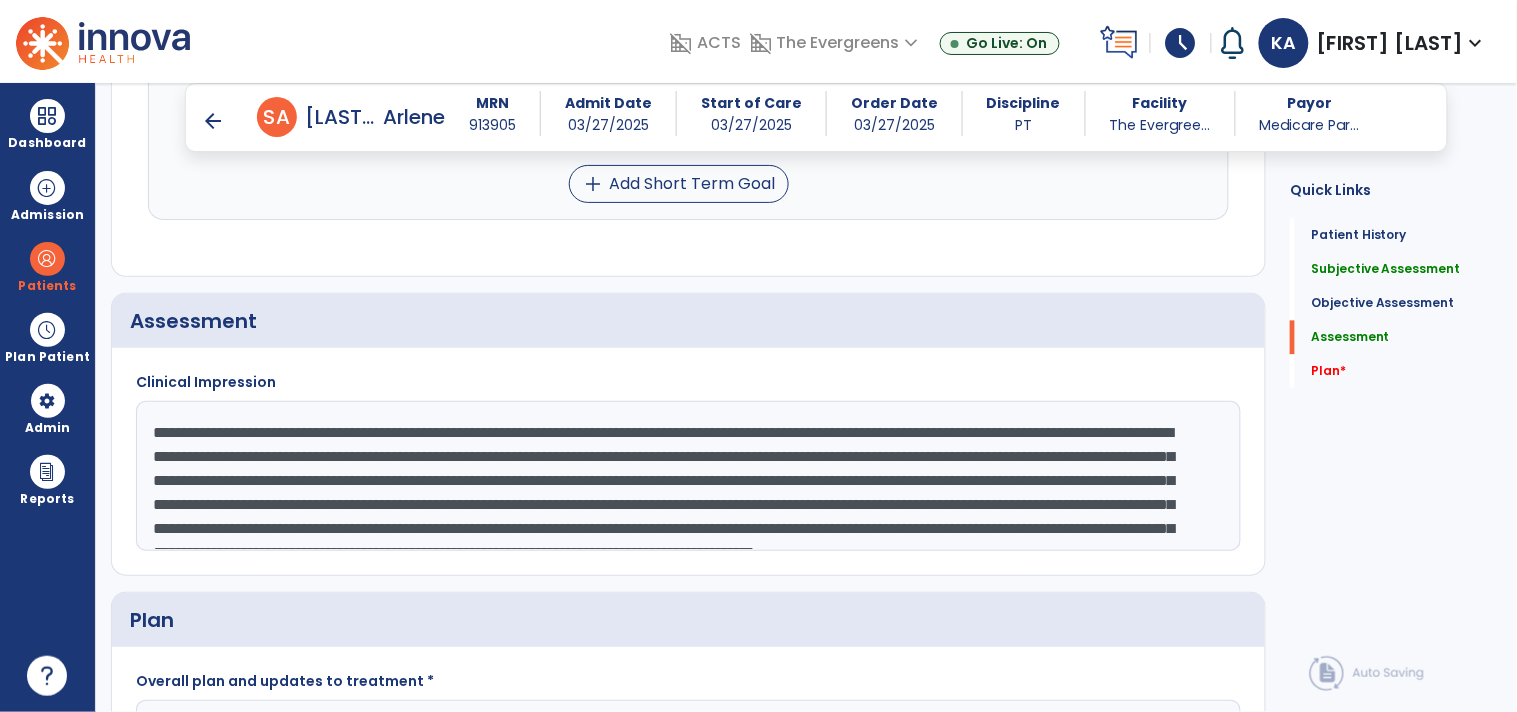 scroll, scrollTop: 3000, scrollLeft: 0, axis: vertical 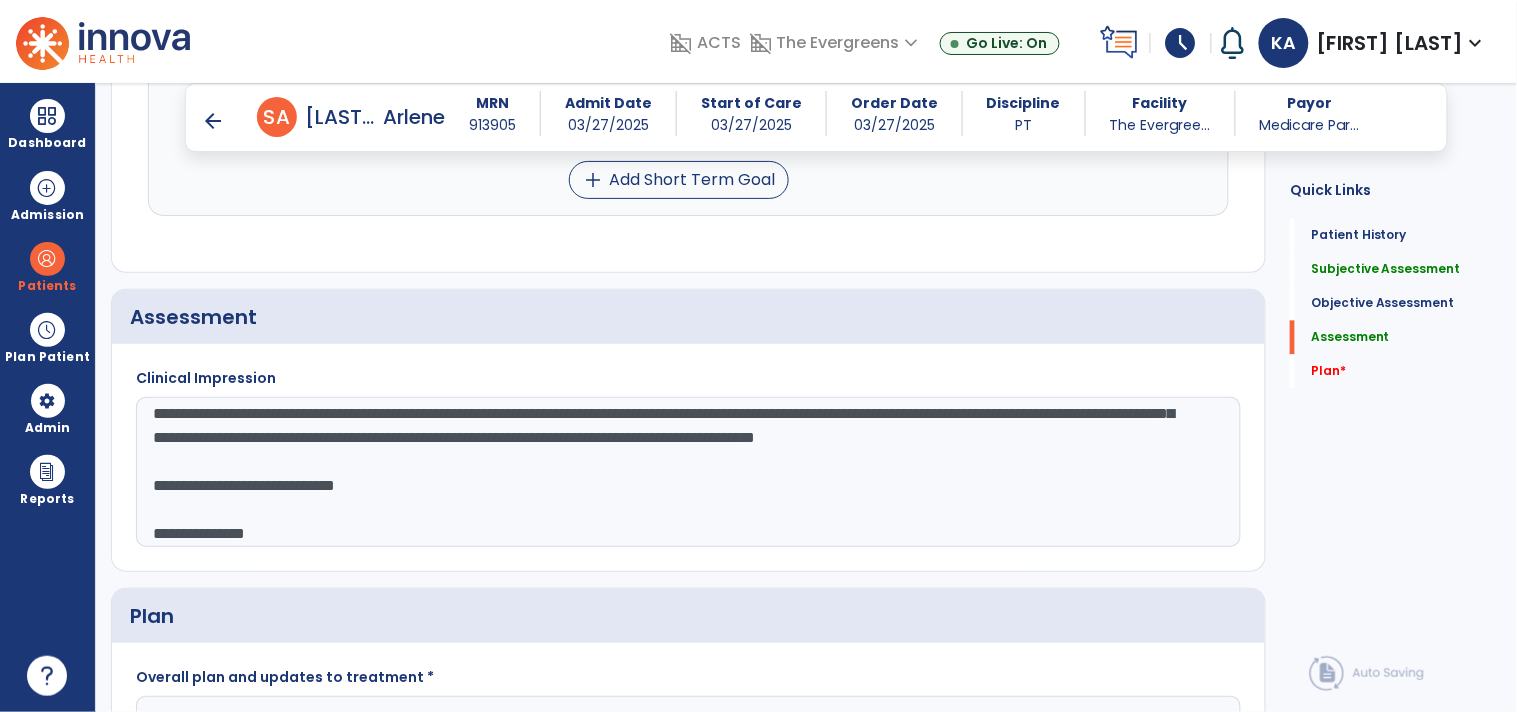 drag, startPoint x: 144, startPoint y: 536, endPoint x: 190, endPoint y: 523, distance: 47.801674 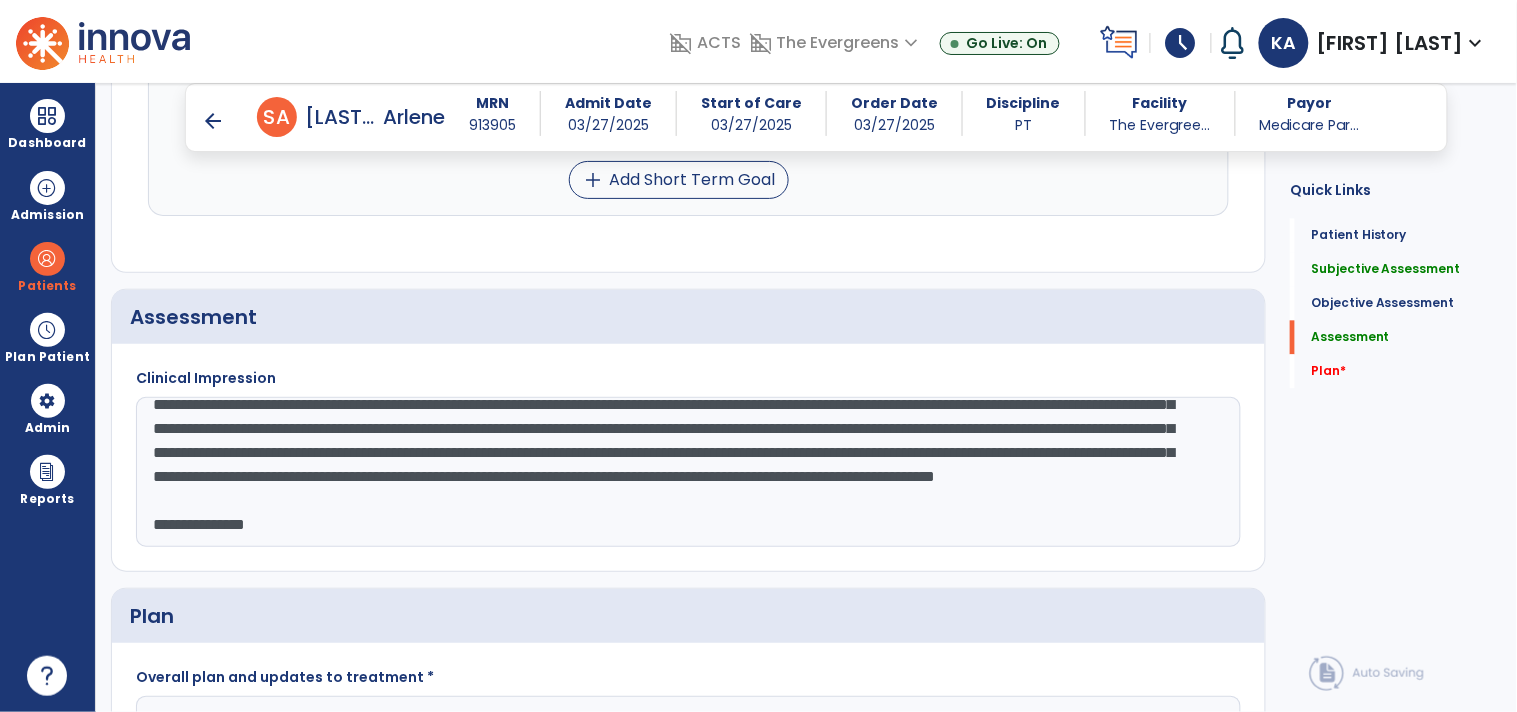 scroll, scrollTop: 86, scrollLeft: 0, axis: vertical 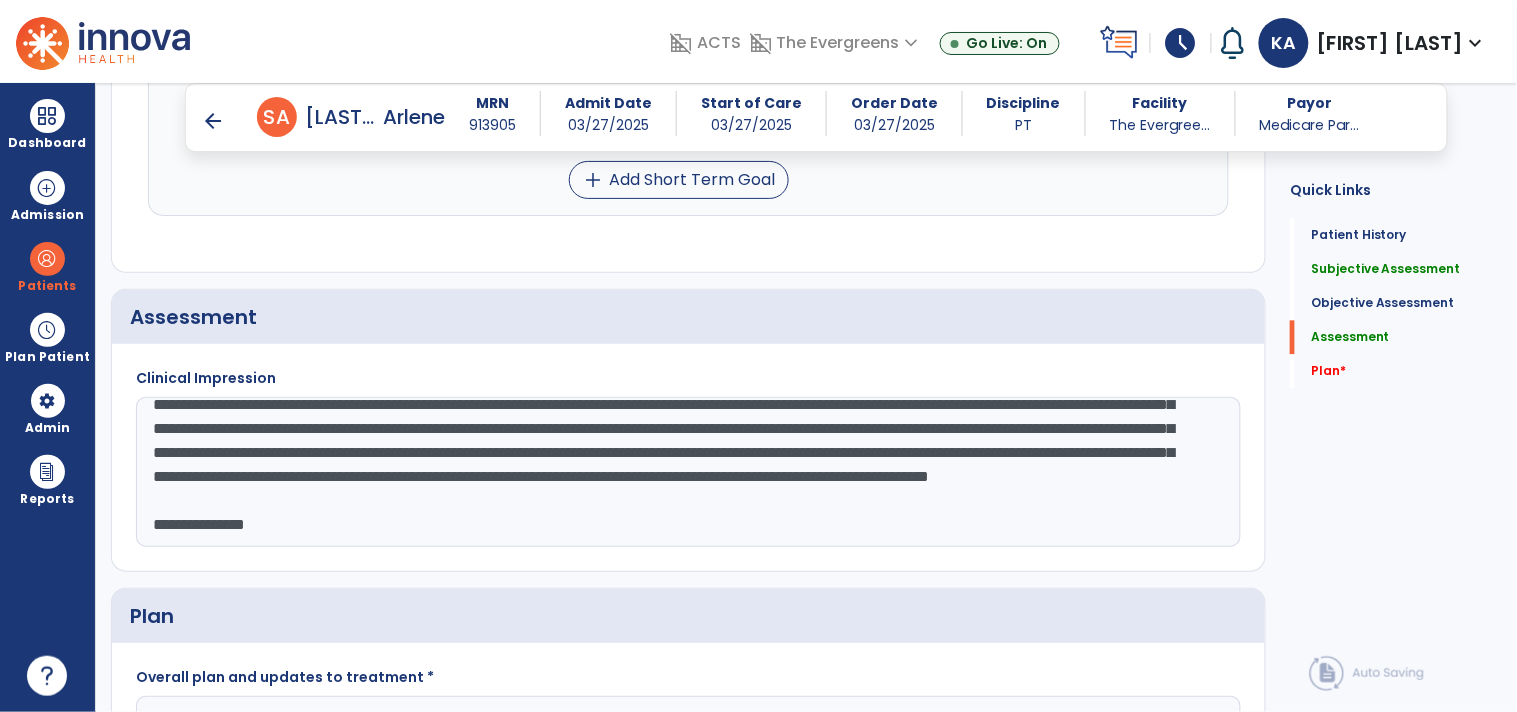 click on "**********" 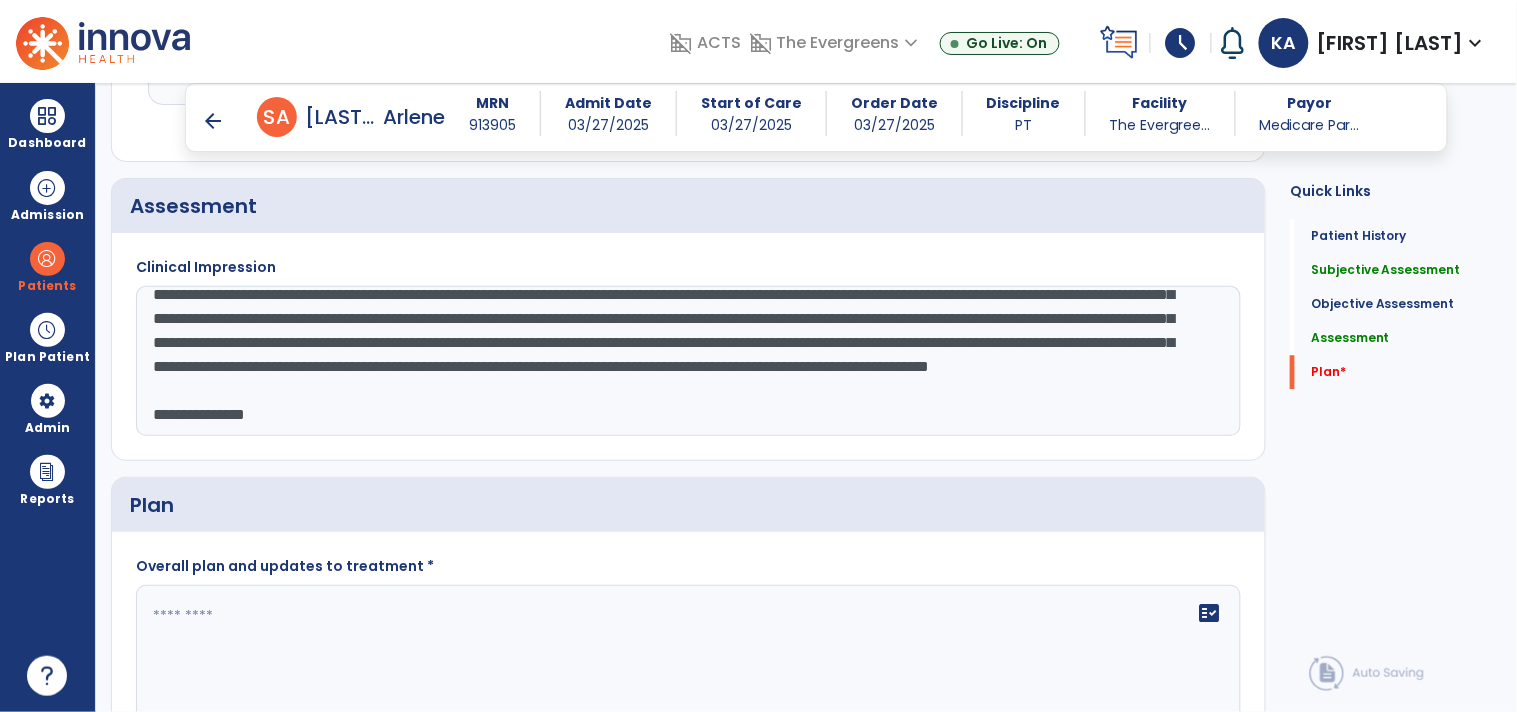click on "**********" 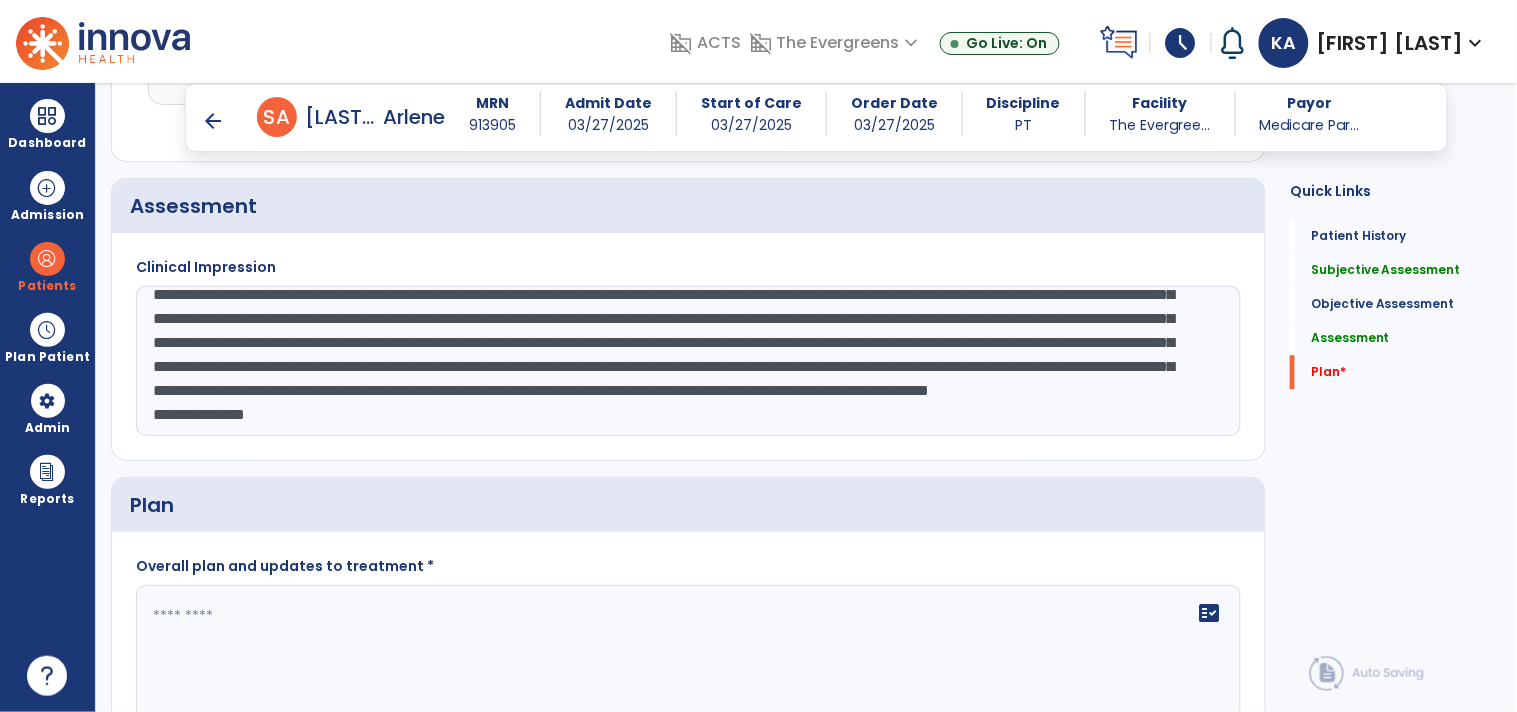 scroll, scrollTop: 96, scrollLeft: 0, axis: vertical 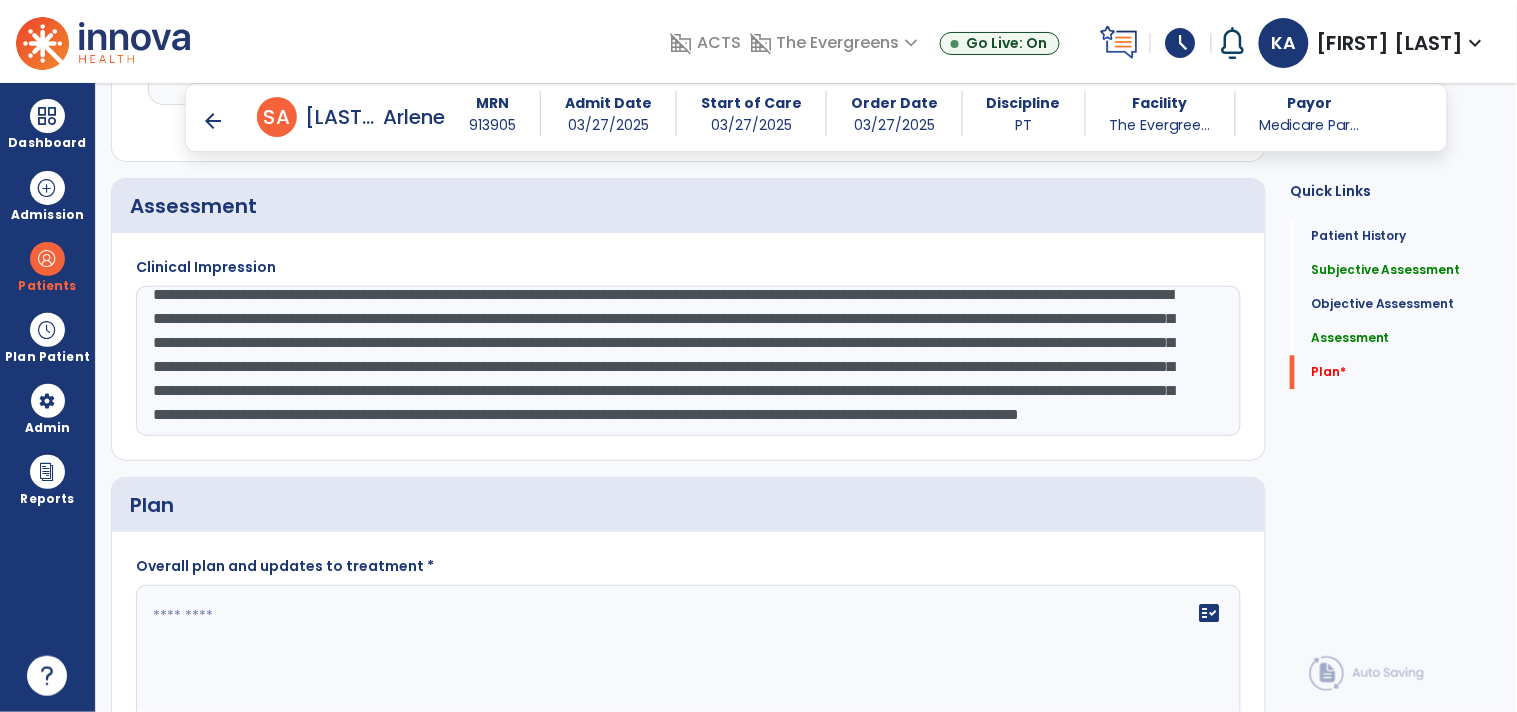 click on "**********" 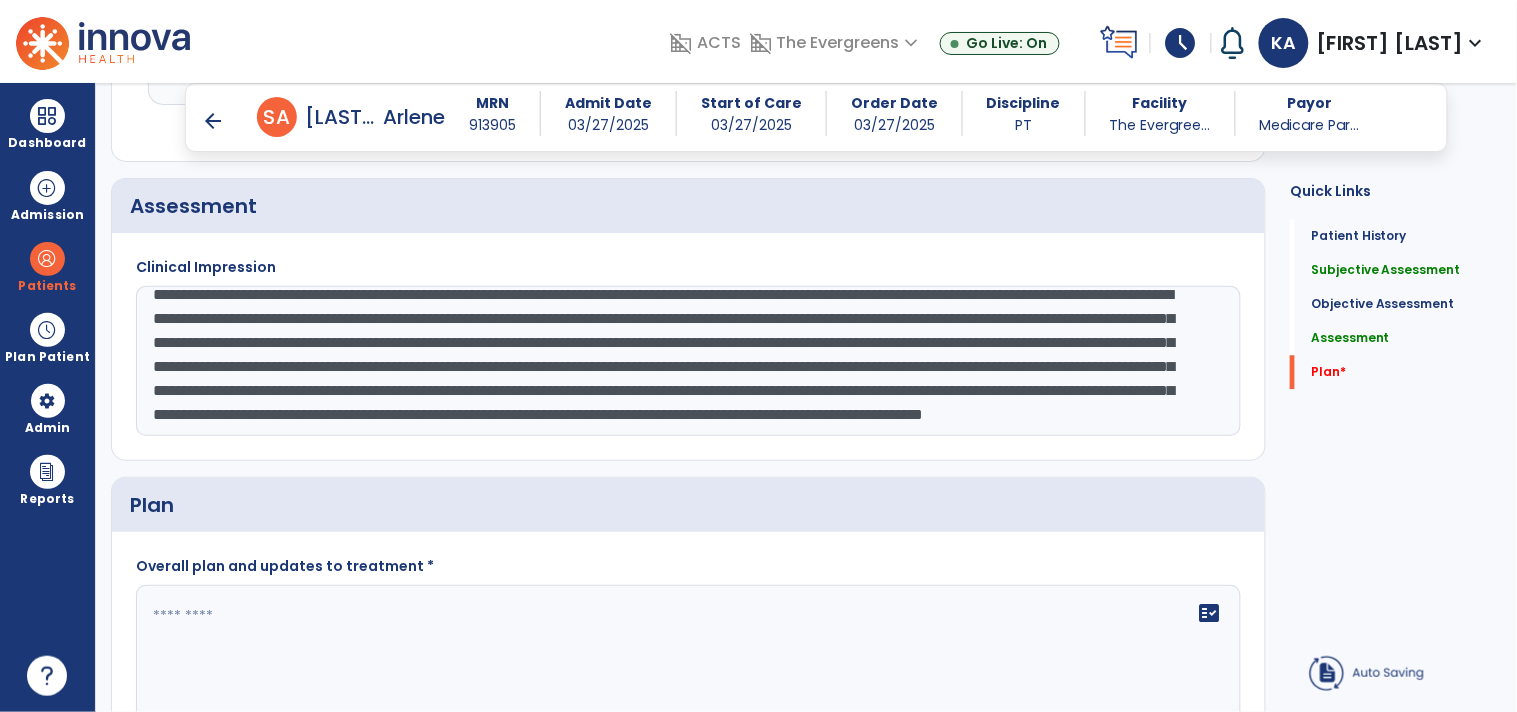 type on "**********" 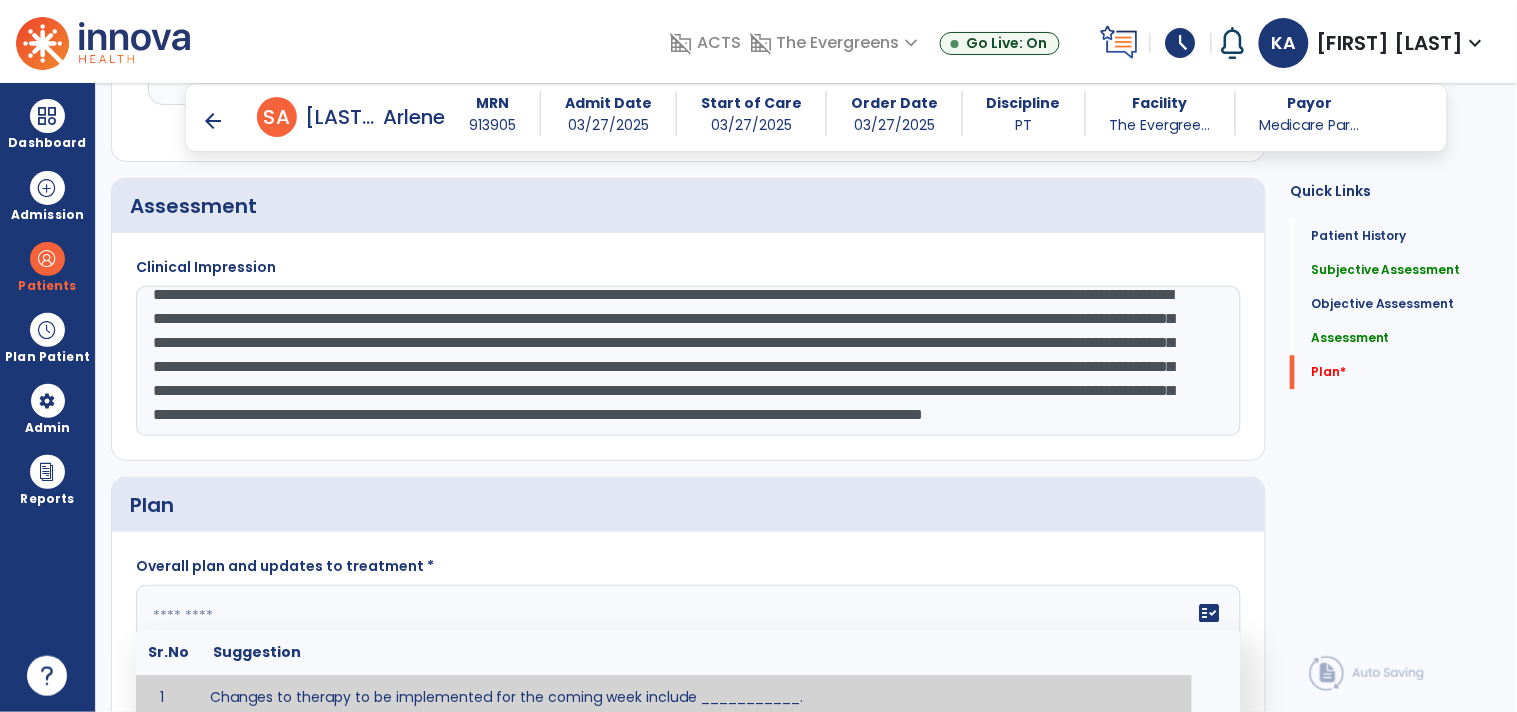 scroll, scrollTop: 3122, scrollLeft: 0, axis: vertical 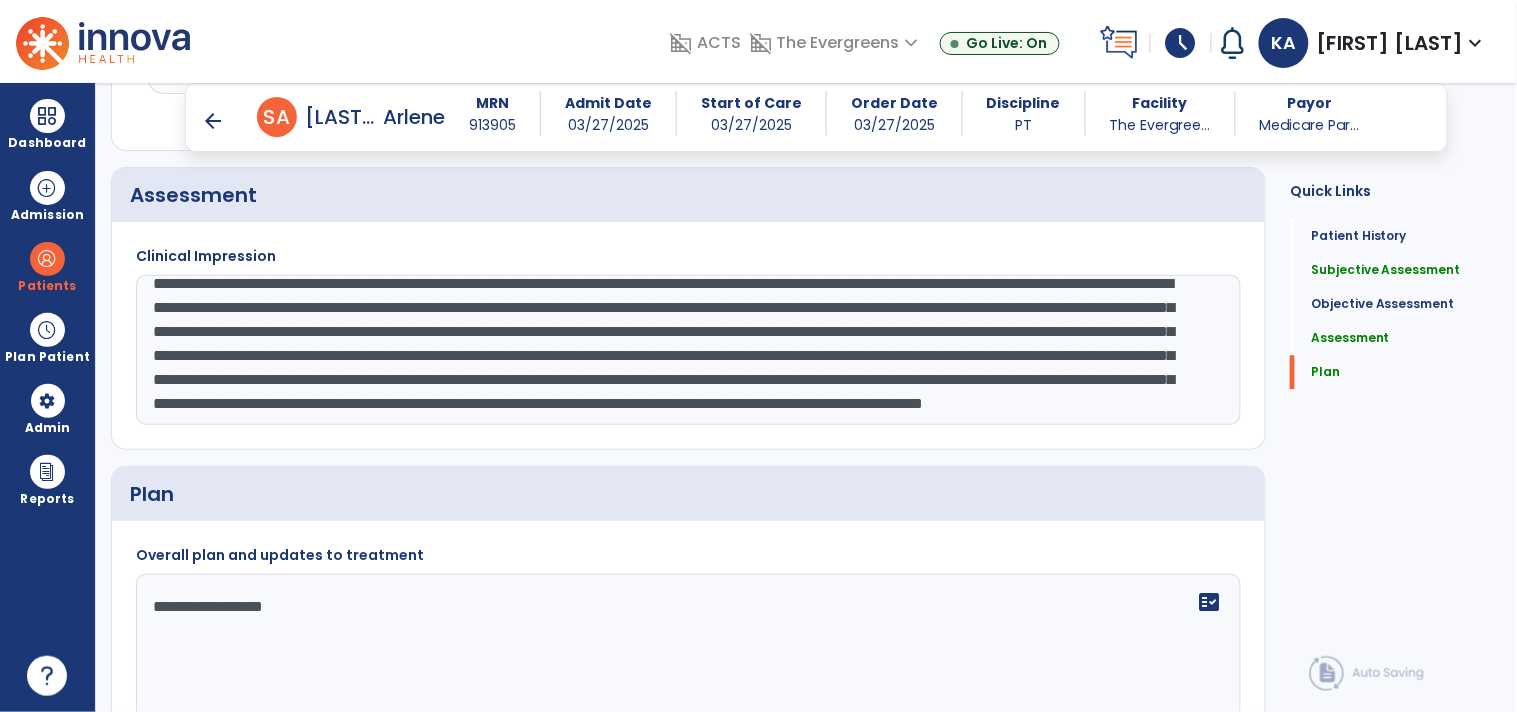 paste on "**********" 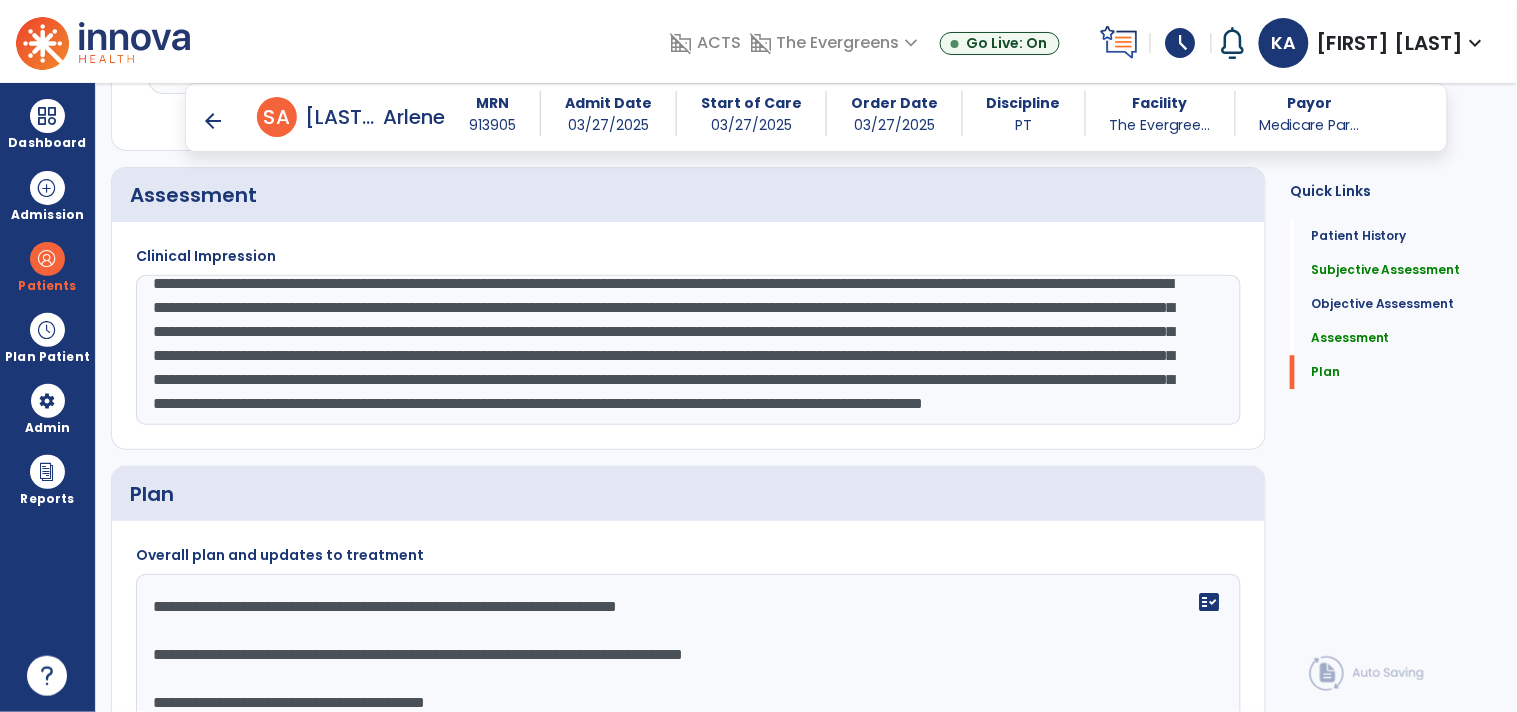 scroll 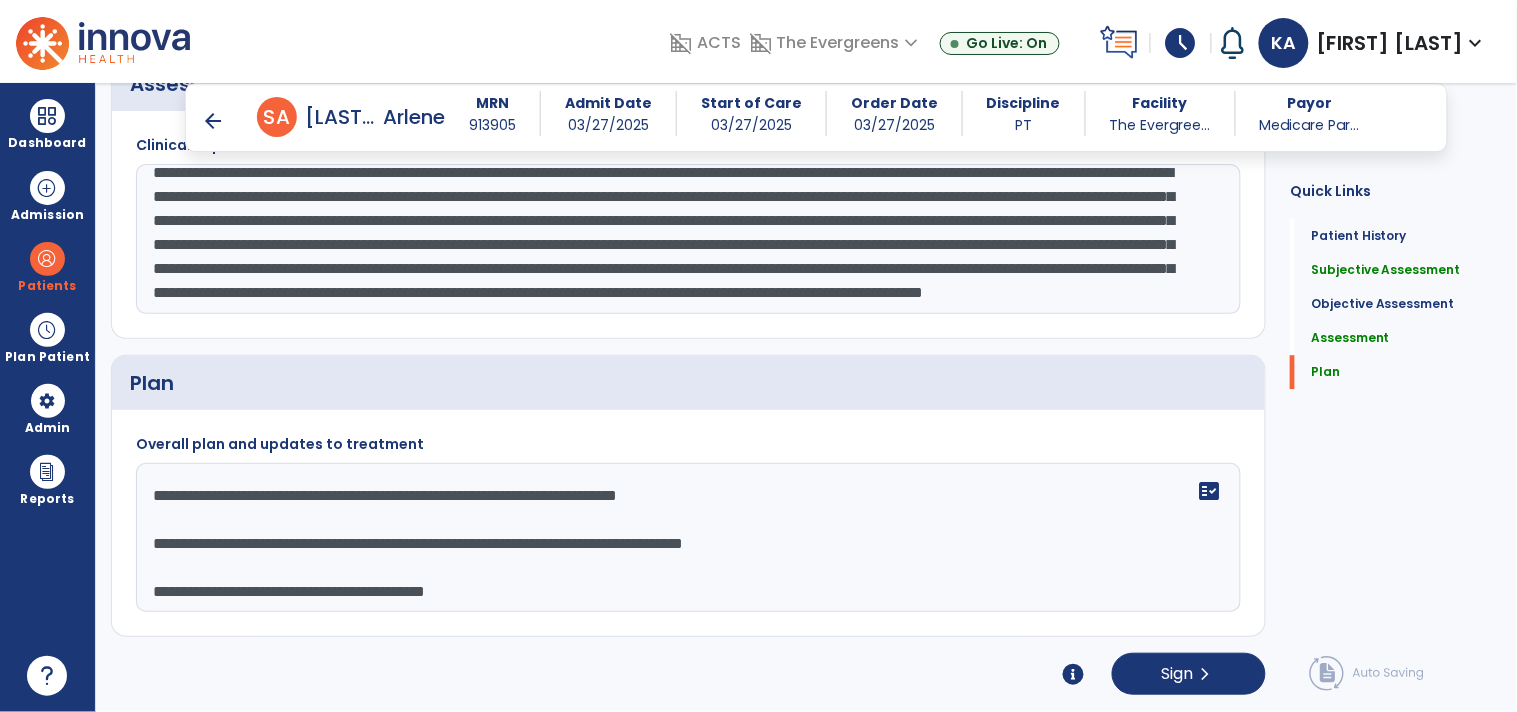 drag, startPoint x: 208, startPoint y: 543, endPoint x: 154, endPoint y: 548, distance: 54.230988 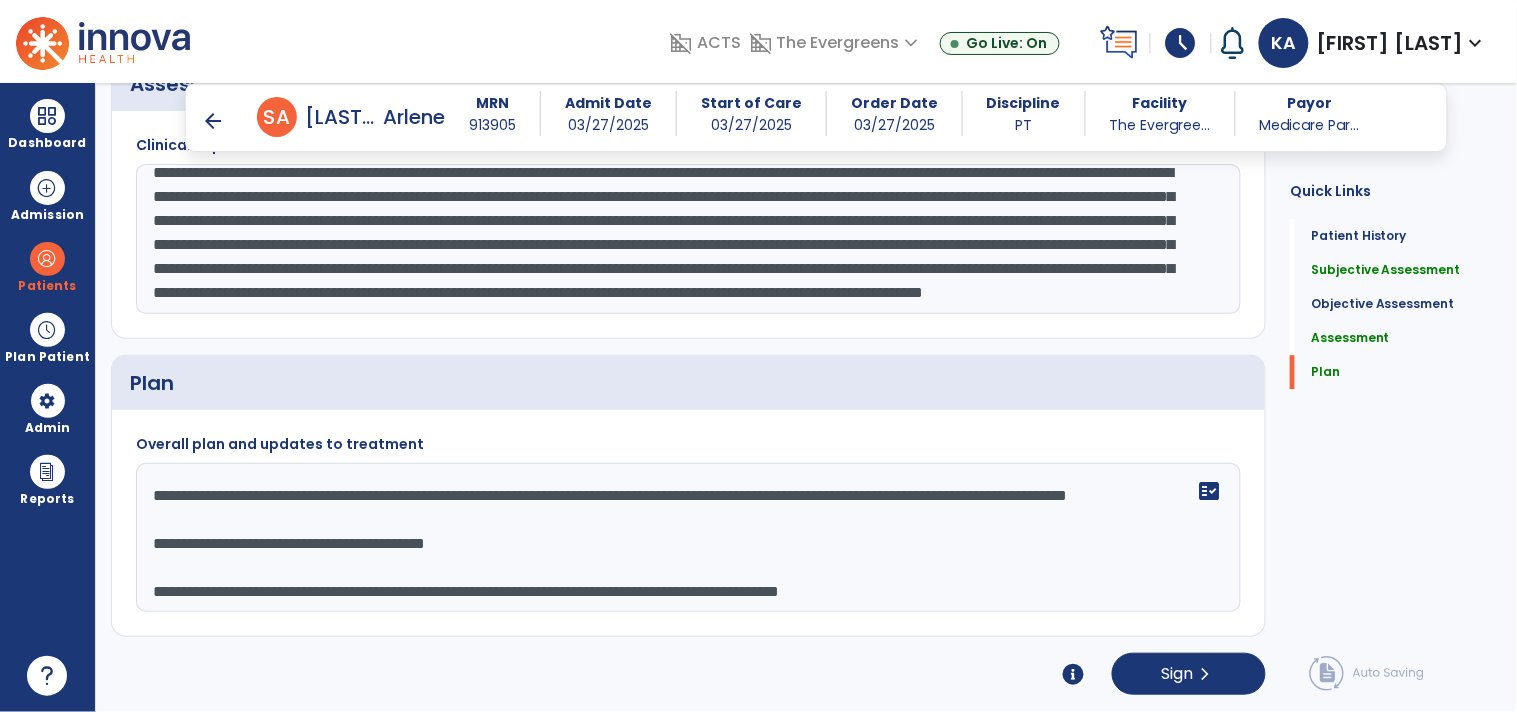 click on "**********" 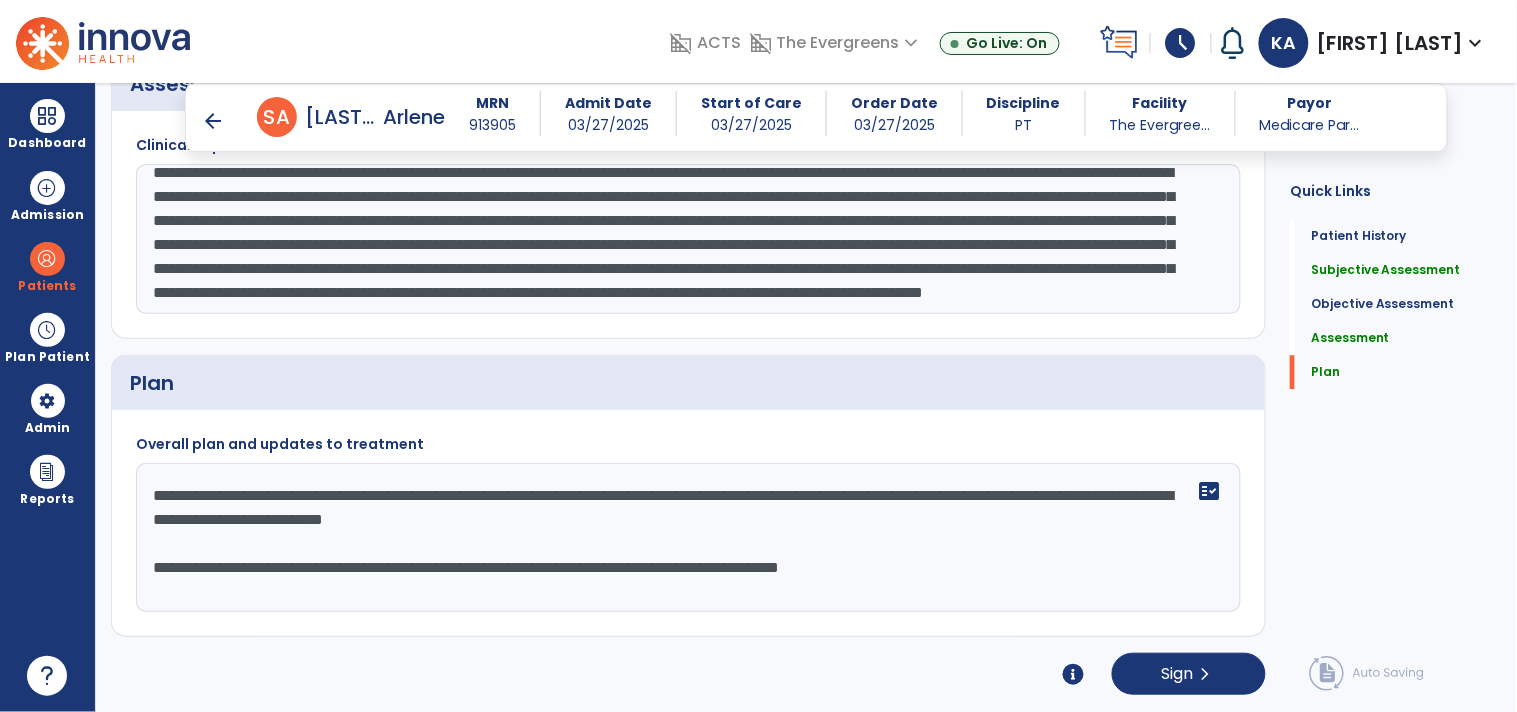 click on "**********" 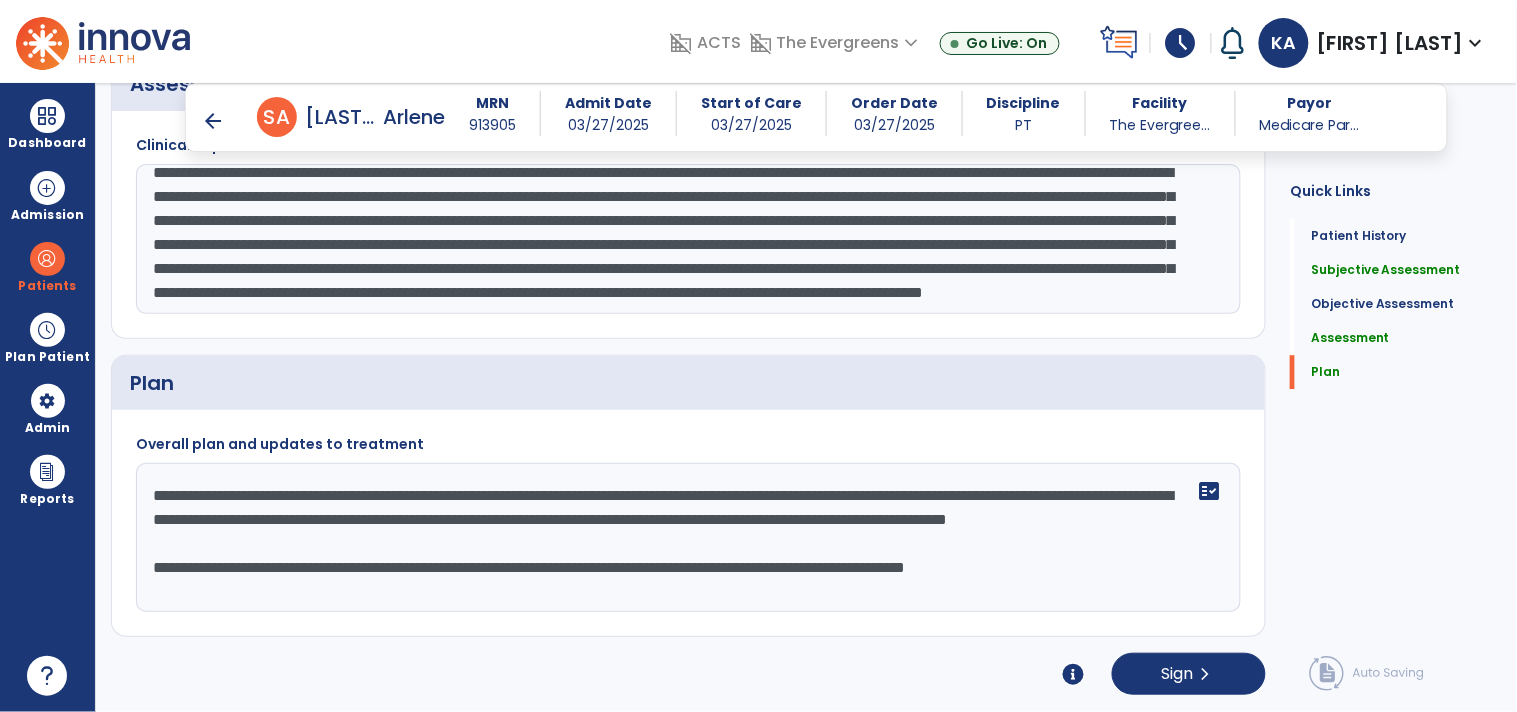 drag, startPoint x: 152, startPoint y: 593, endPoint x: 154, endPoint y: 578, distance: 15.132746 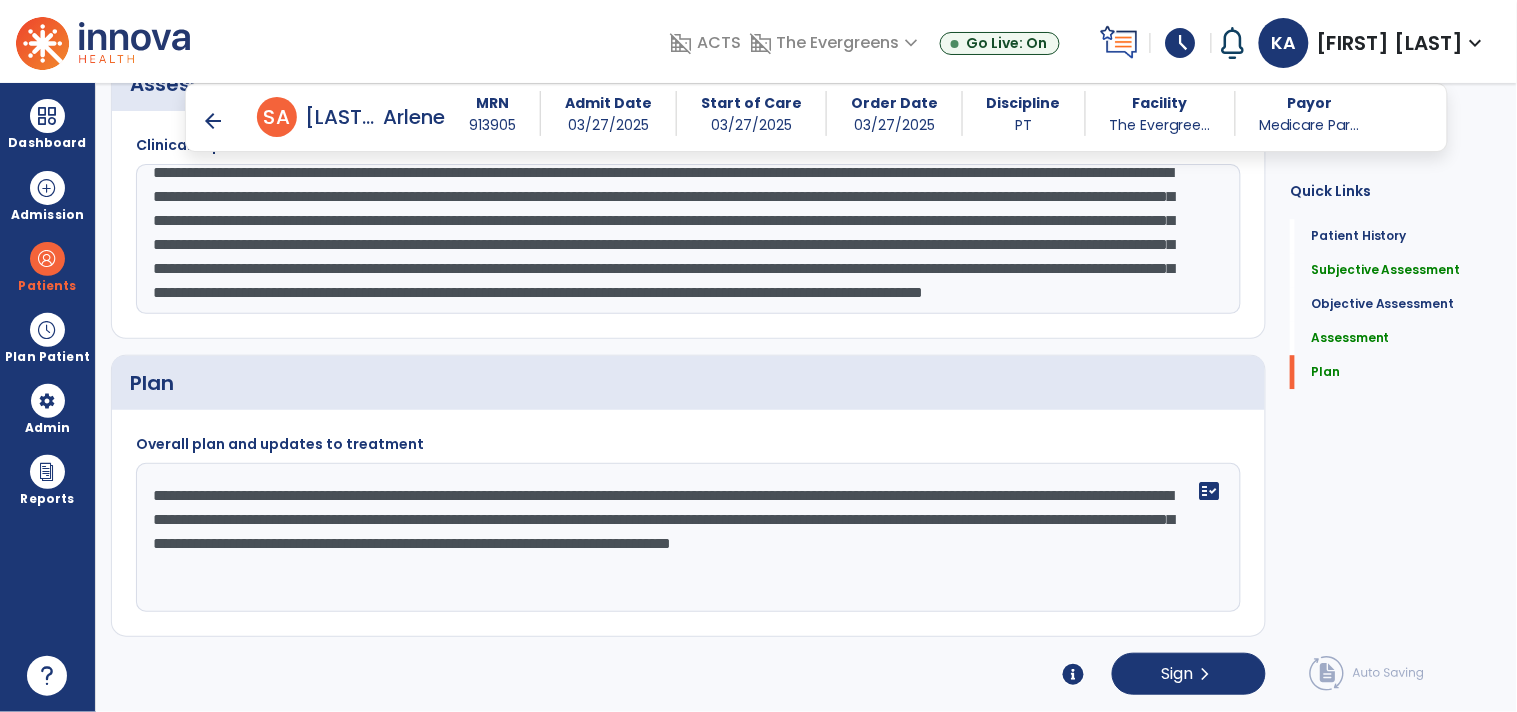click on "**********" 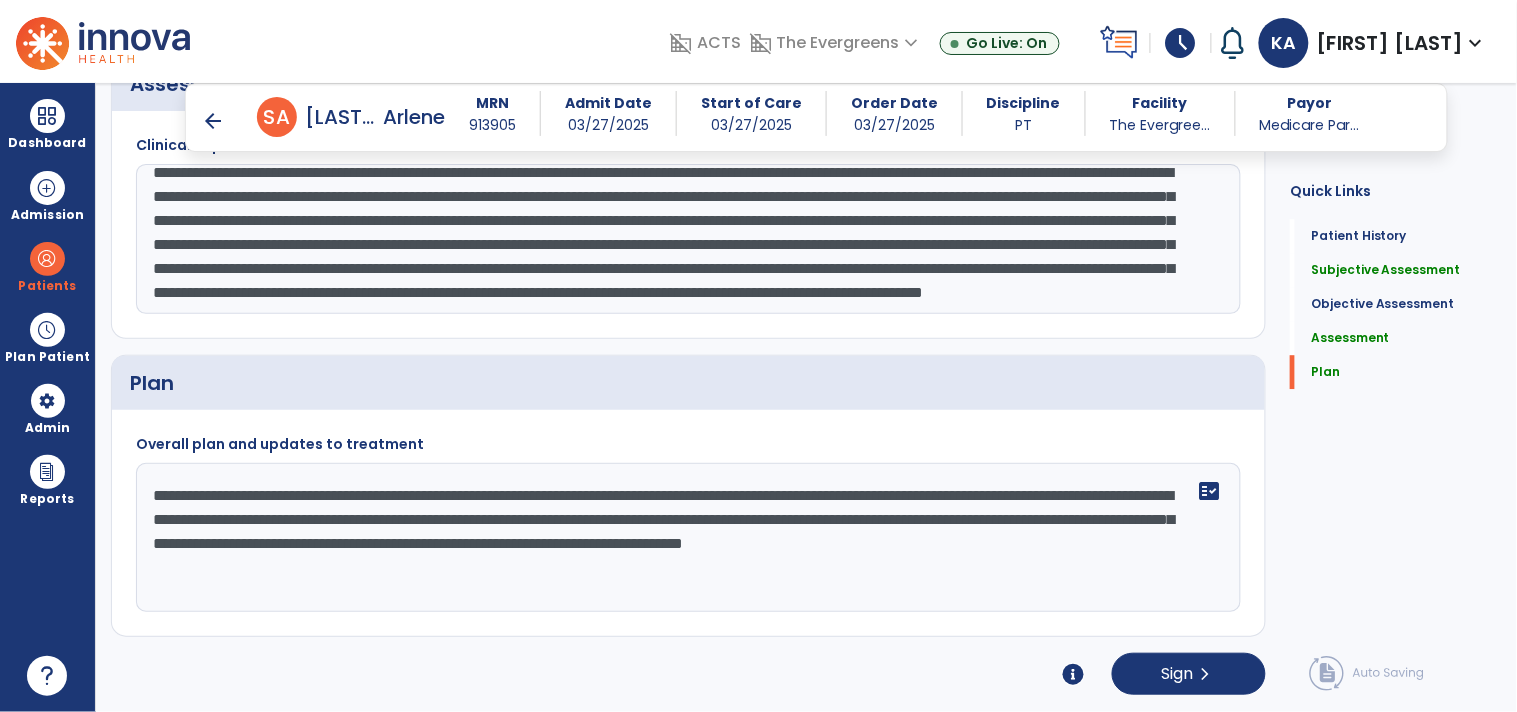 scroll, scrollTop: 14, scrollLeft: 0, axis: vertical 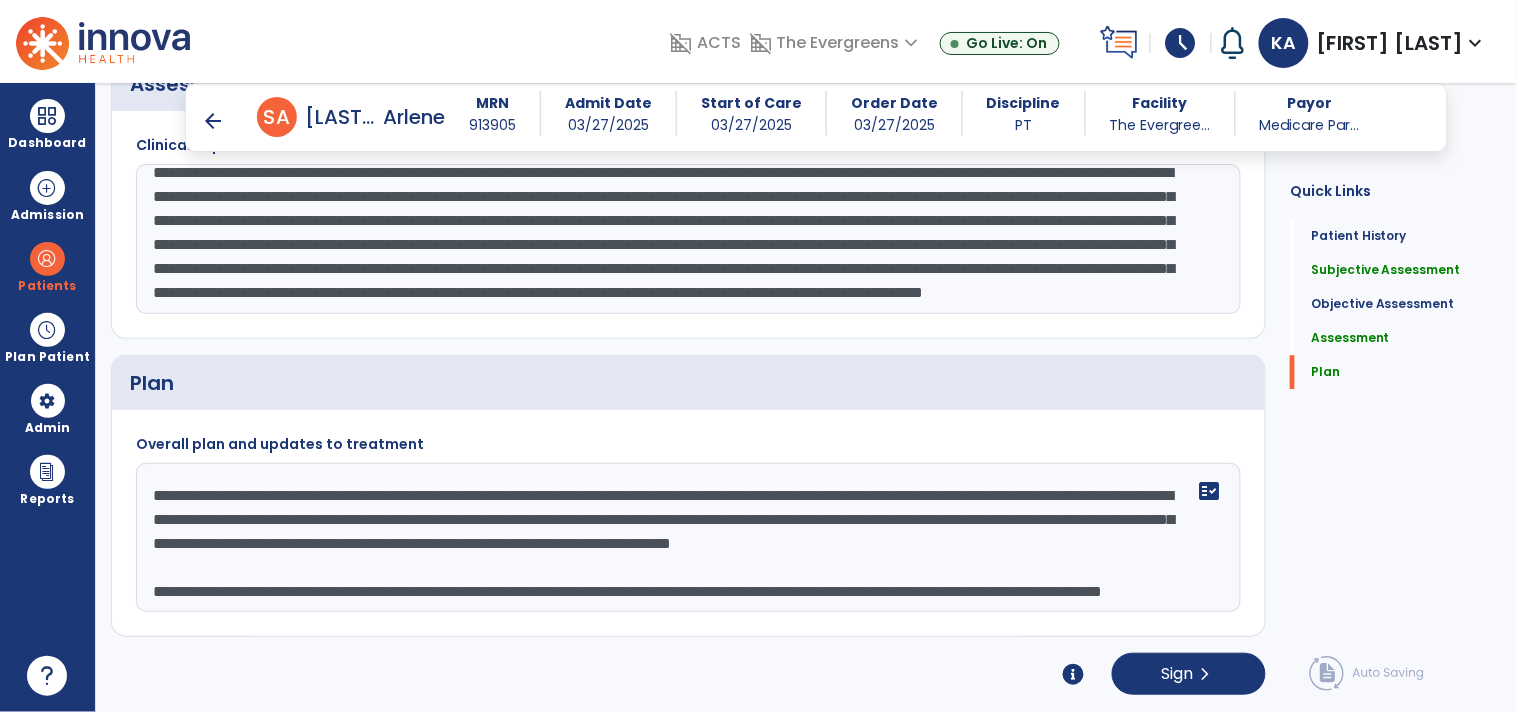 drag, startPoint x: 785, startPoint y: 603, endPoint x: 772, endPoint y: 600, distance: 13.341664 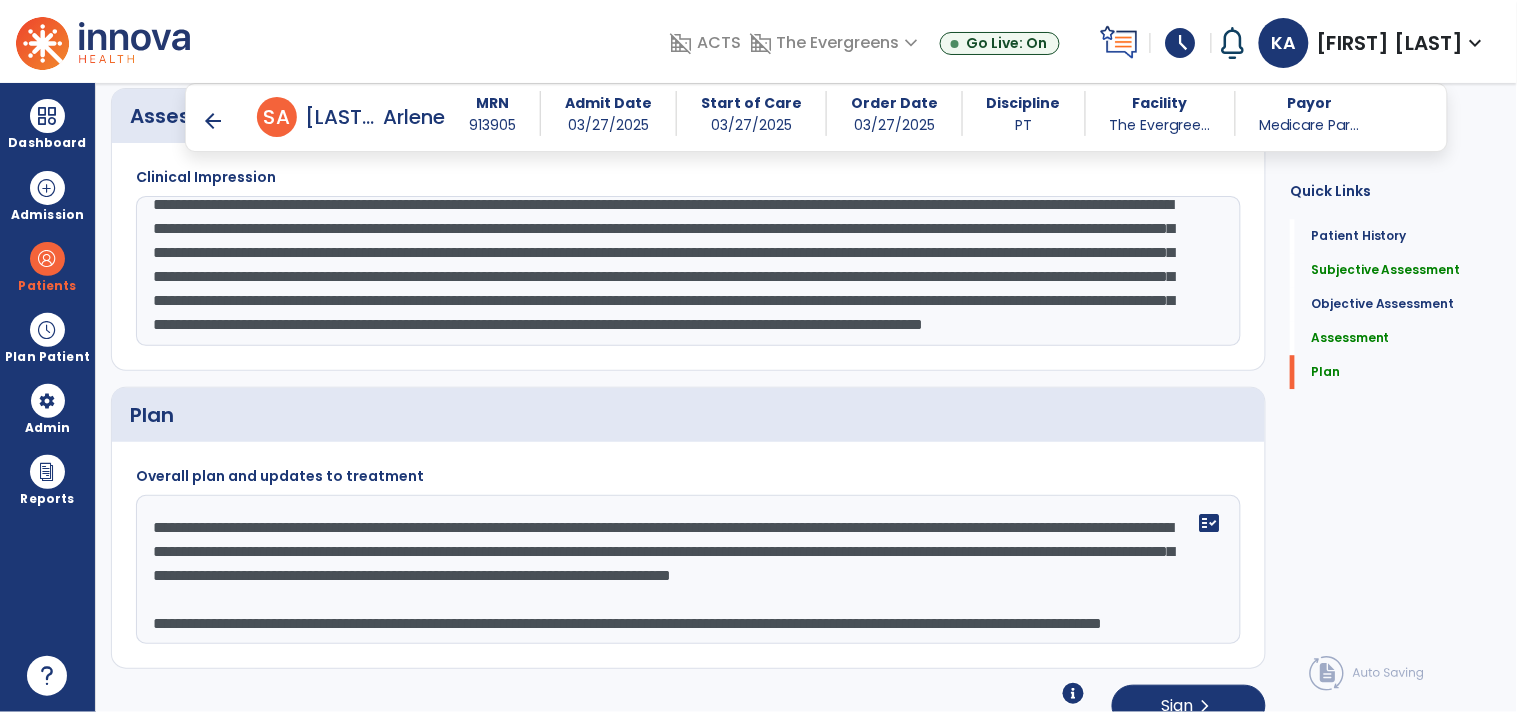 scroll, scrollTop: 3236, scrollLeft: 0, axis: vertical 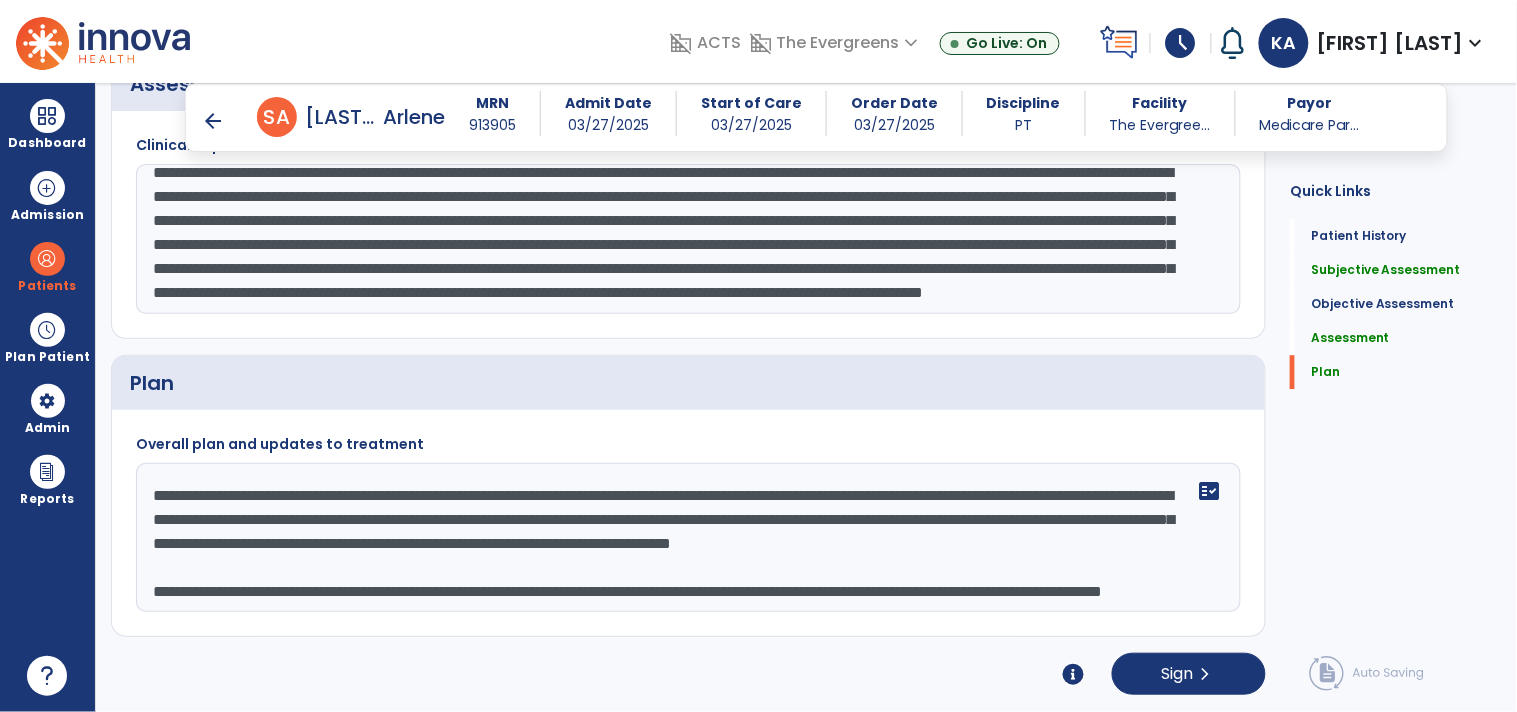 click on "**********" 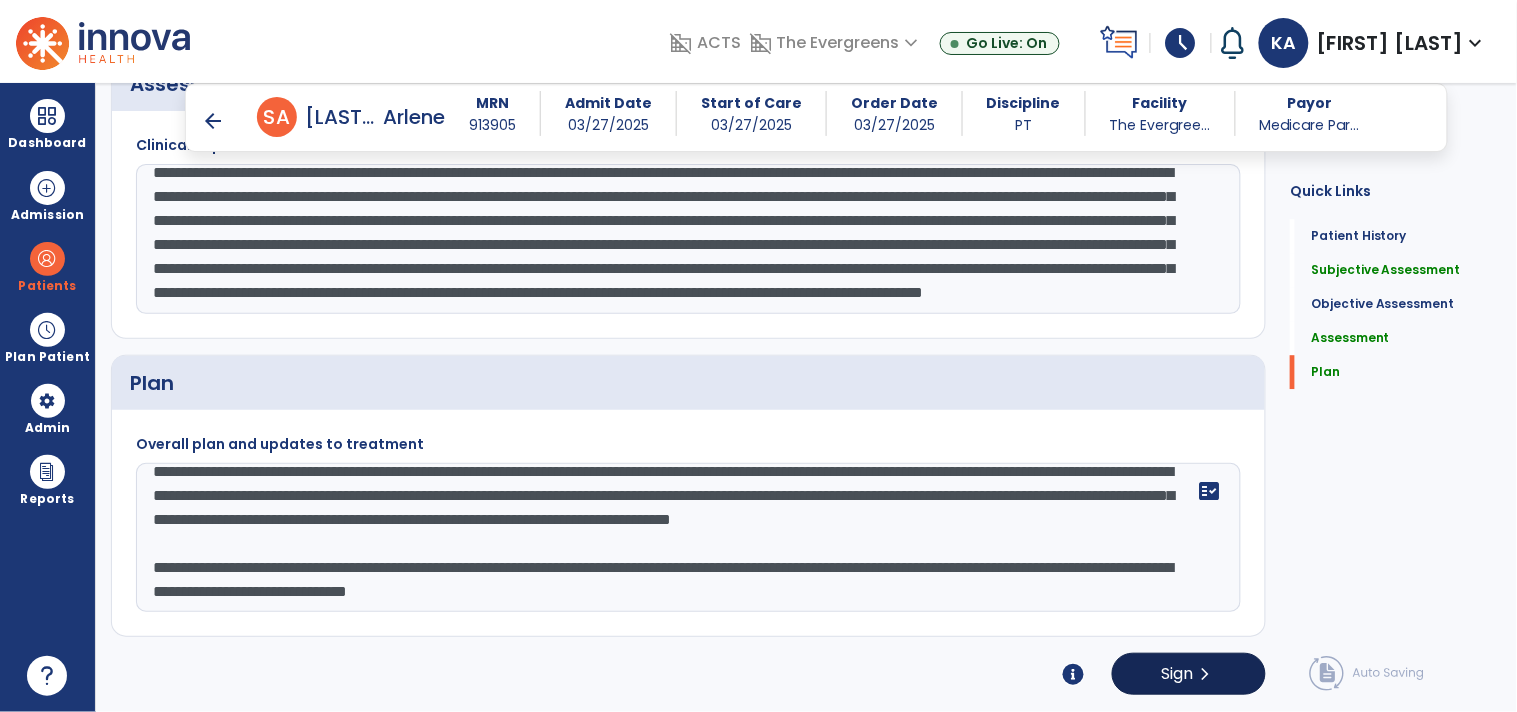 type on "**********" 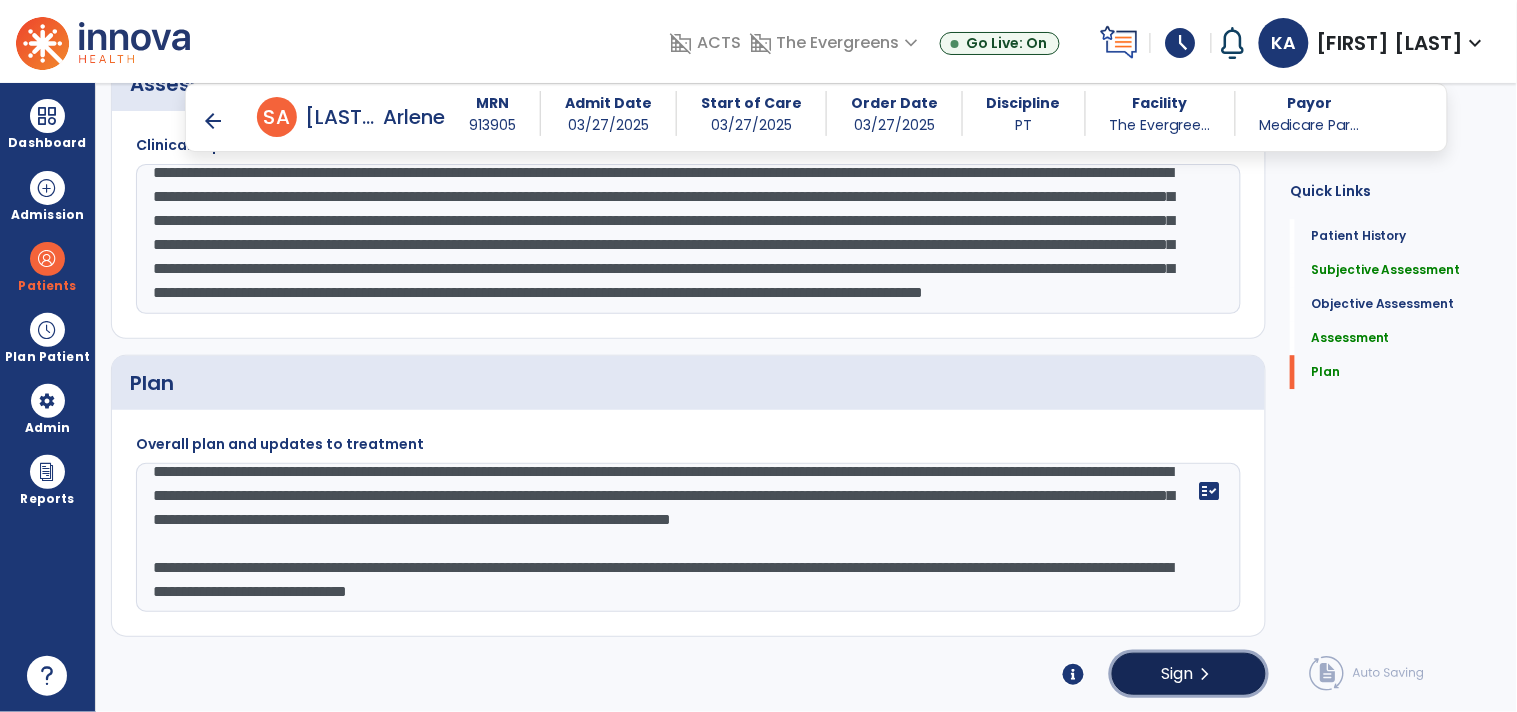click on "Sign  chevron_right" 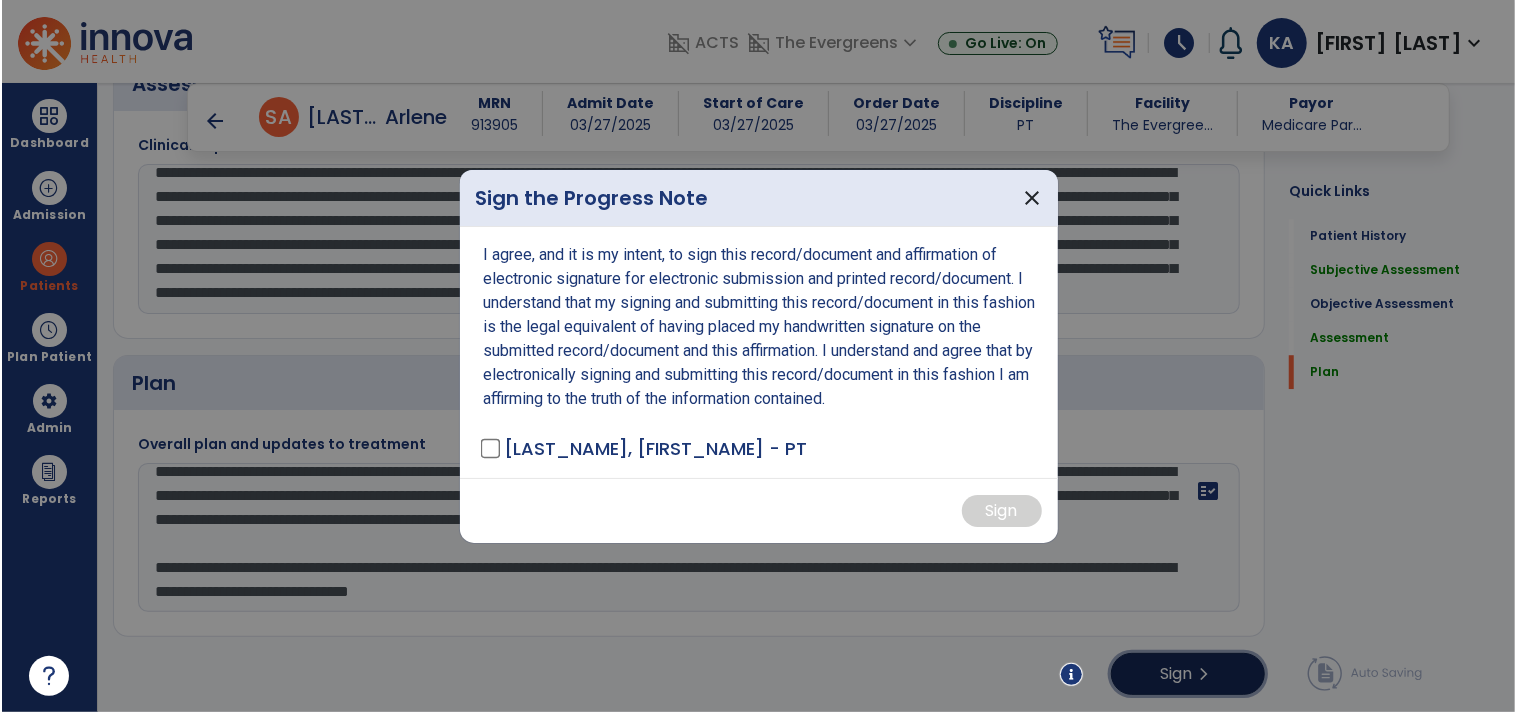 scroll, scrollTop: 3236, scrollLeft: 0, axis: vertical 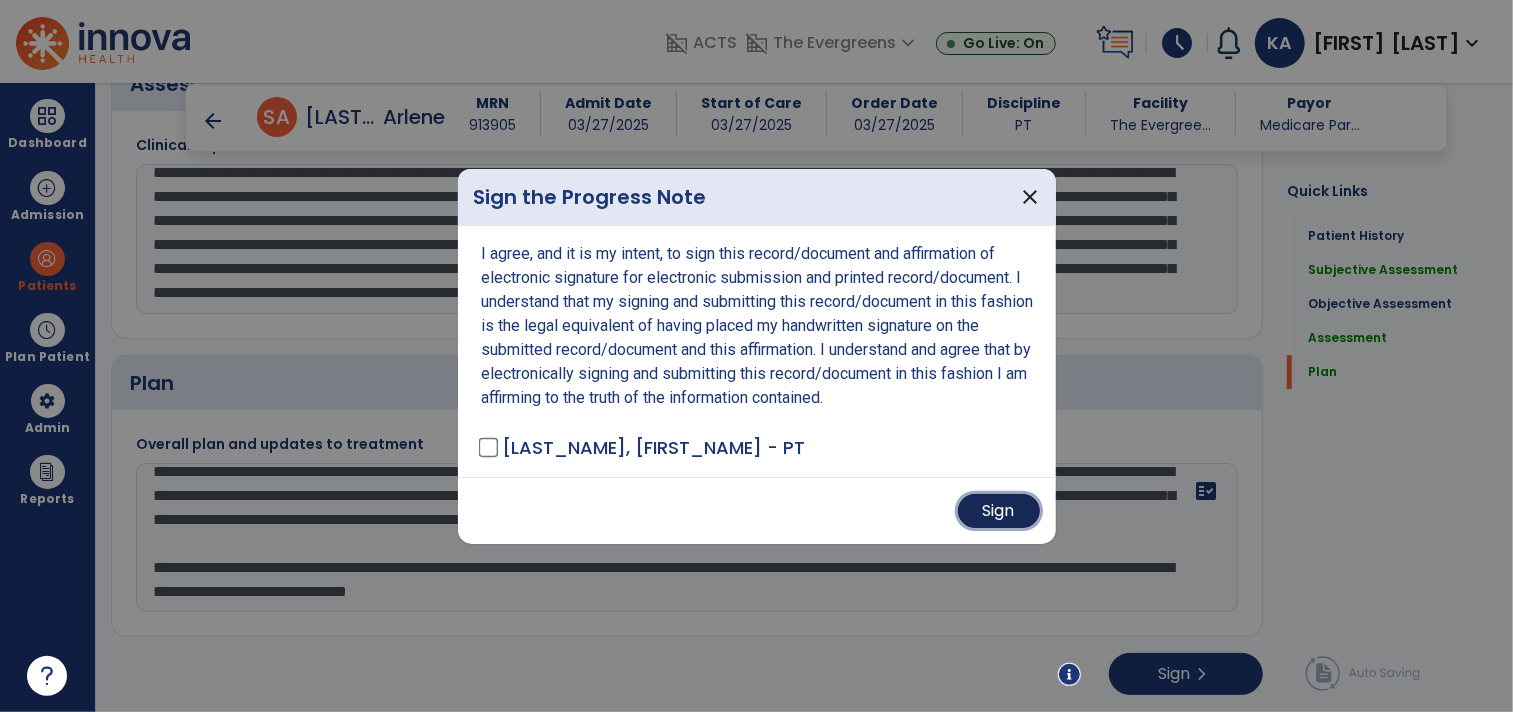 click on "Sign" at bounding box center (999, 511) 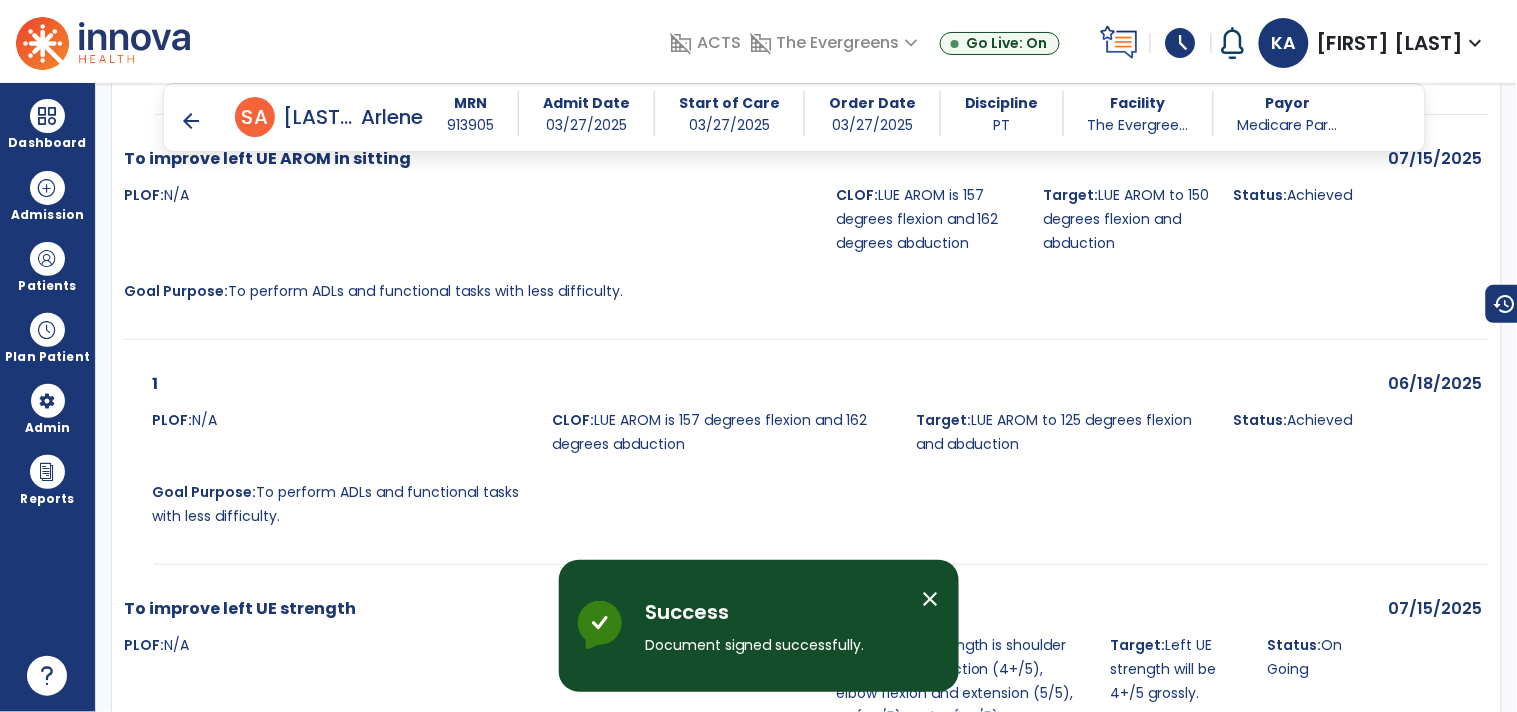 scroll, scrollTop: 2838, scrollLeft: 0, axis: vertical 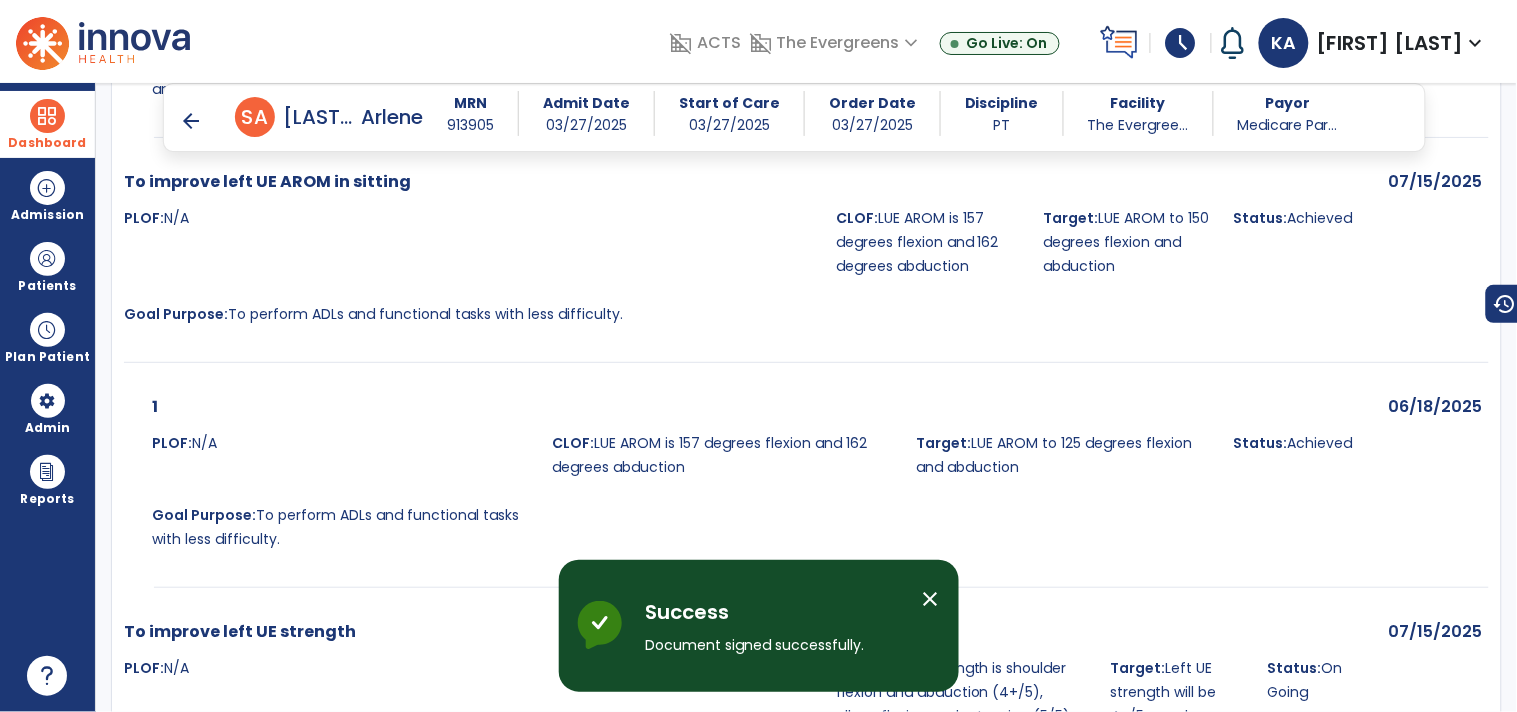 click at bounding box center [47, 116] 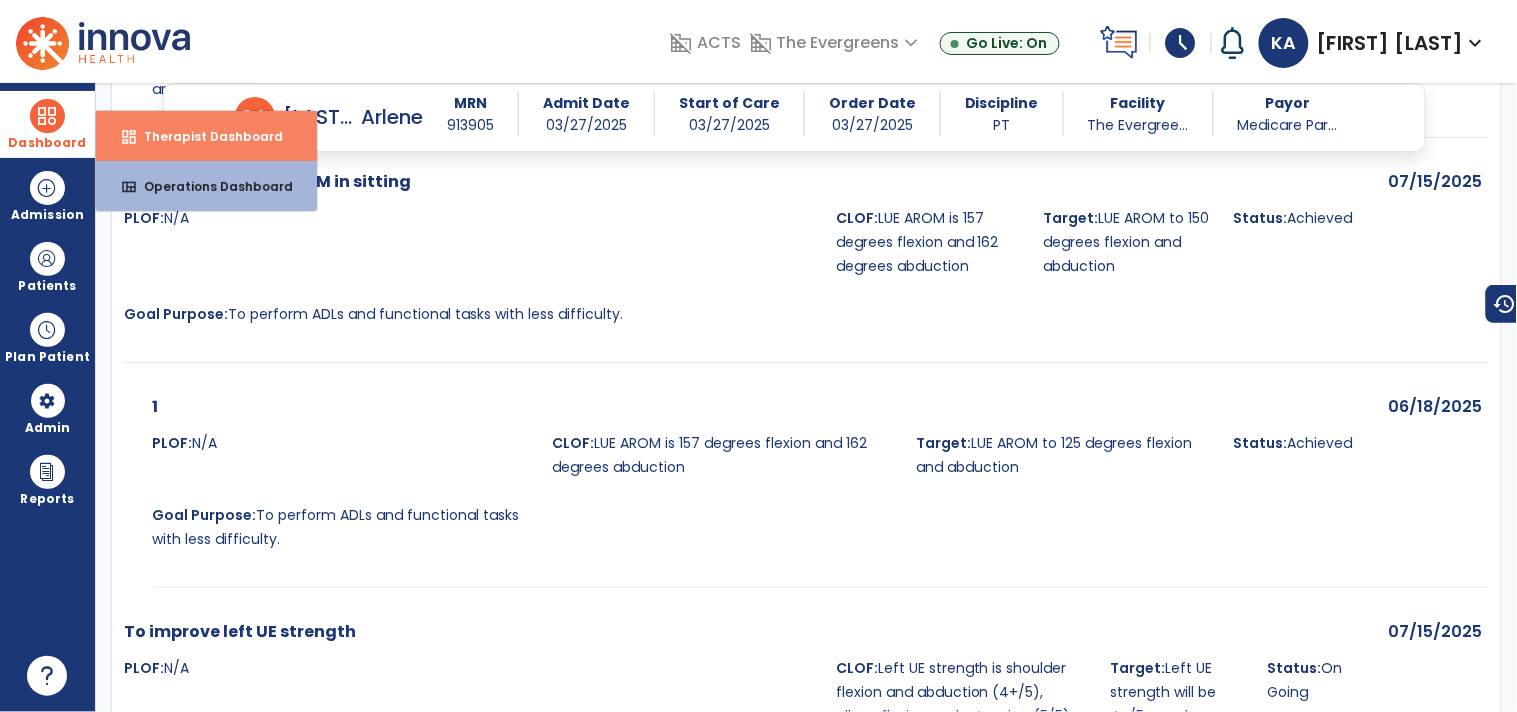 click on "dashboard  Therapist Dashboard" at bounding box center (206, 136) 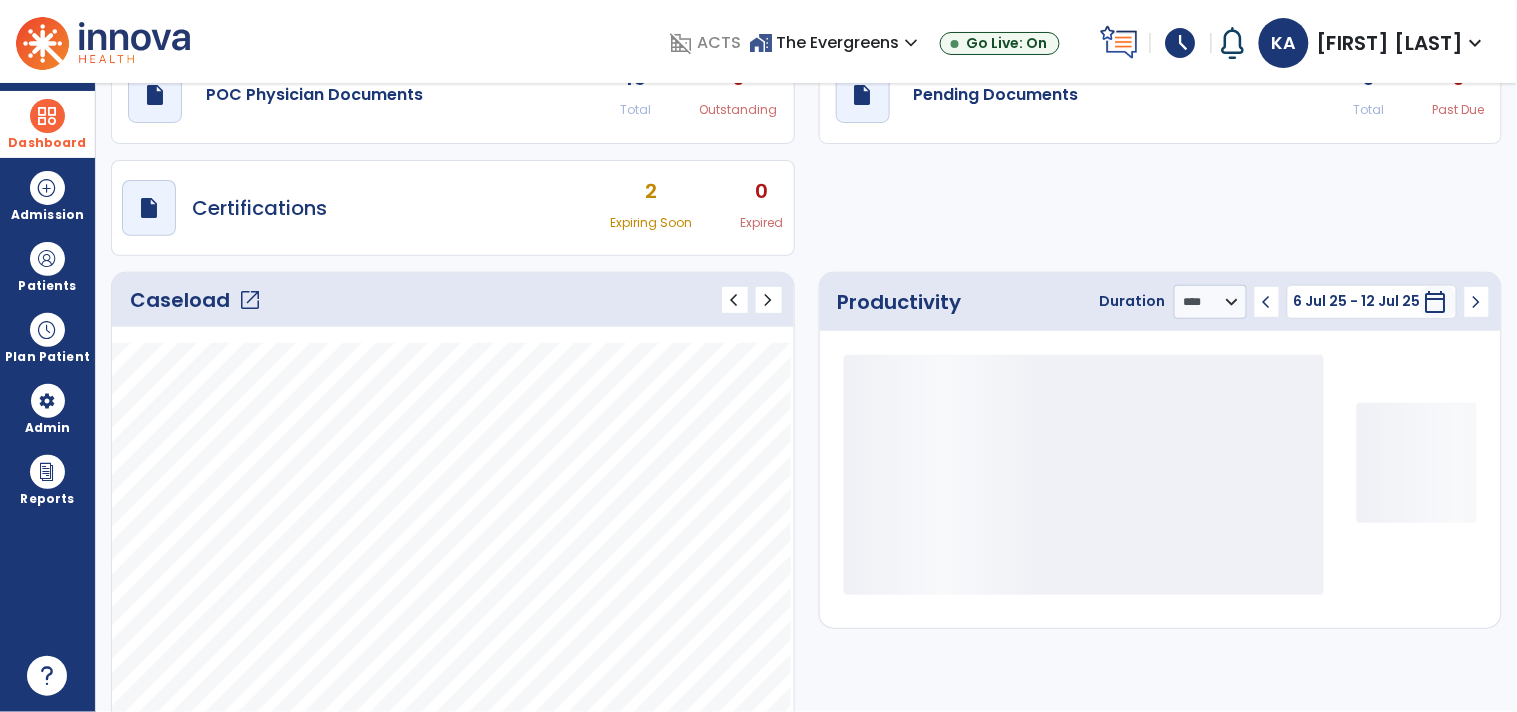 scroll, scrollTop: 0, scrollLeft: 0, axis: both 